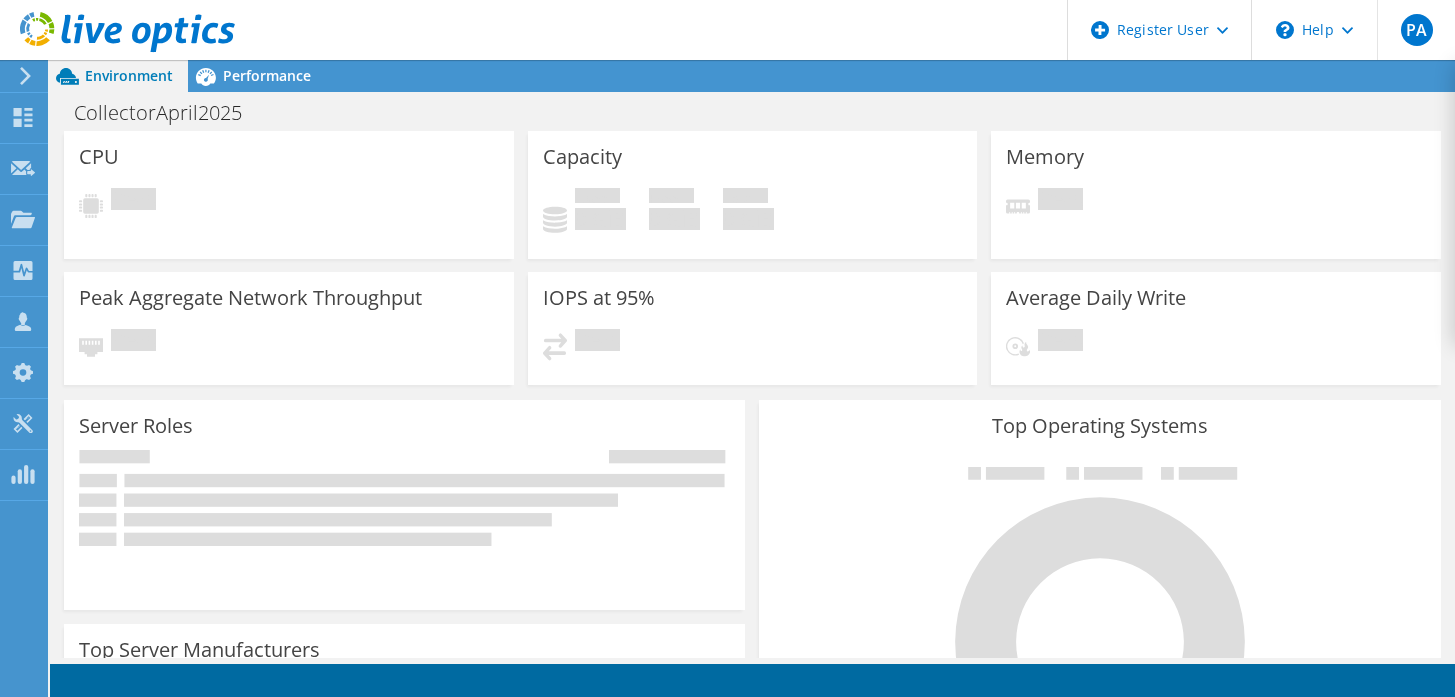 scroll, scrollTop: 0, scrollLeft: 0, axis: both 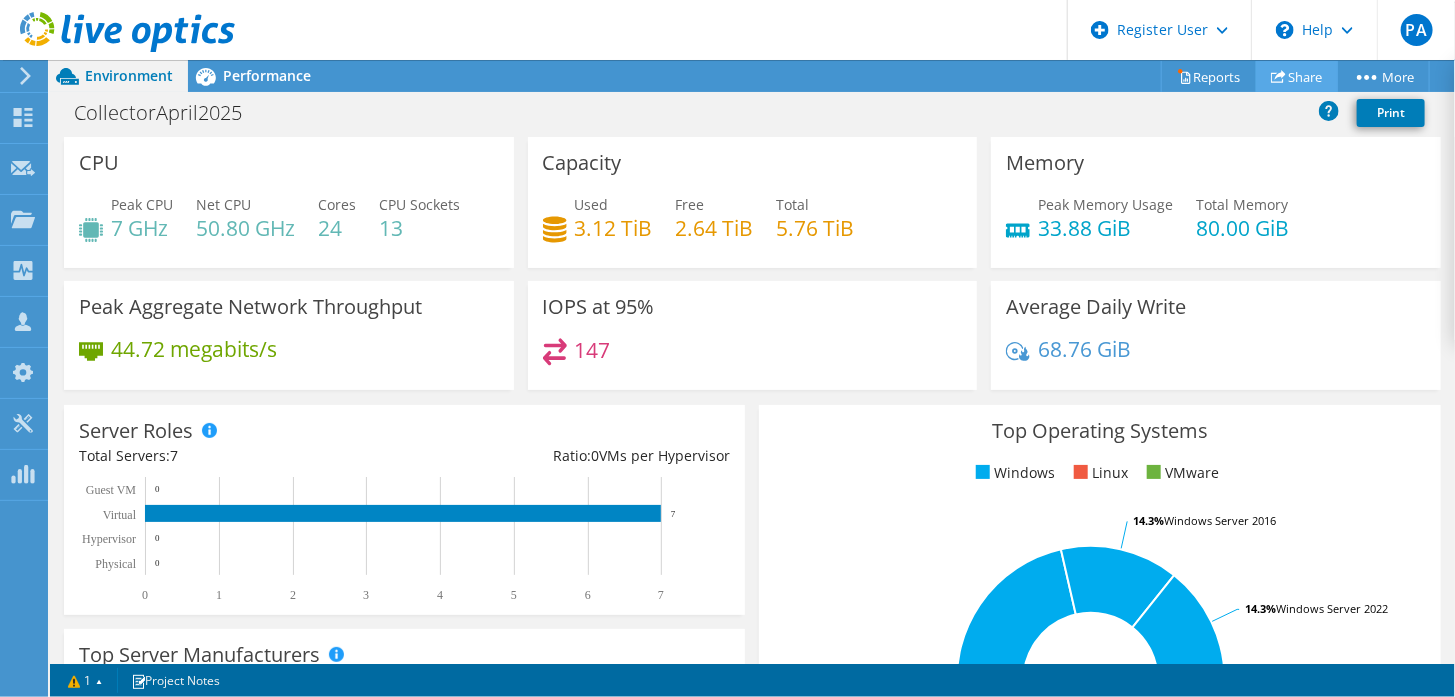 click on "Share" at bounding box center (1297, 76) 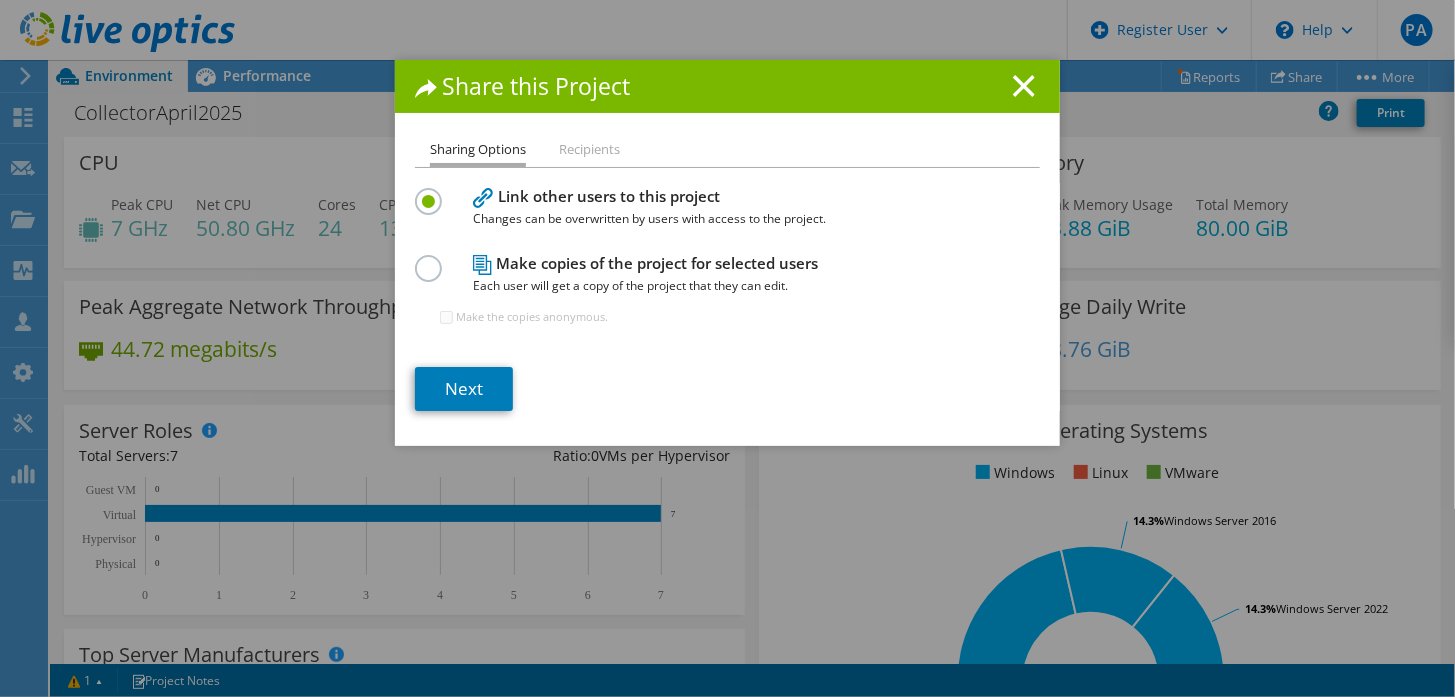 click at bounding box center [432, 257] 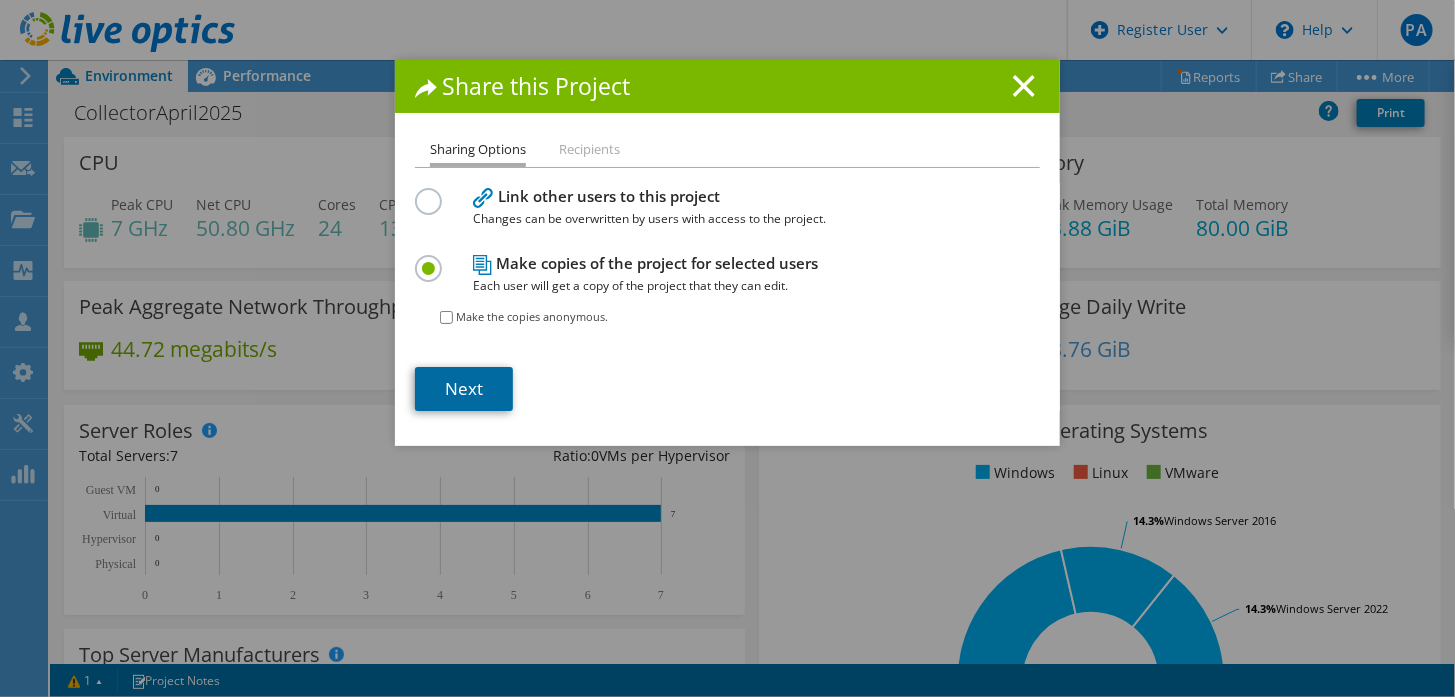 click on "Next" at bounding box center (464, 389) 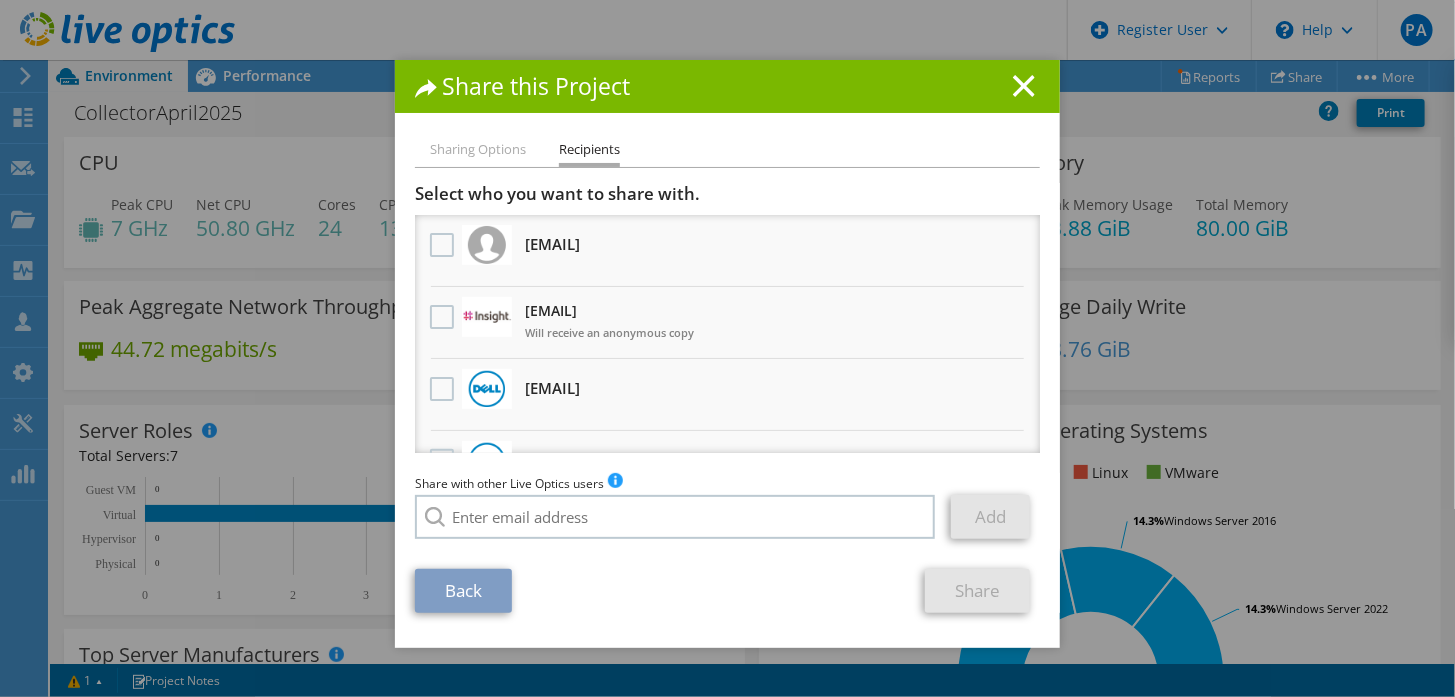 drag, startPoint x: 656, startPoint y: 309, endPoint x: 516, endPoint y: 313, distance: 140.05713 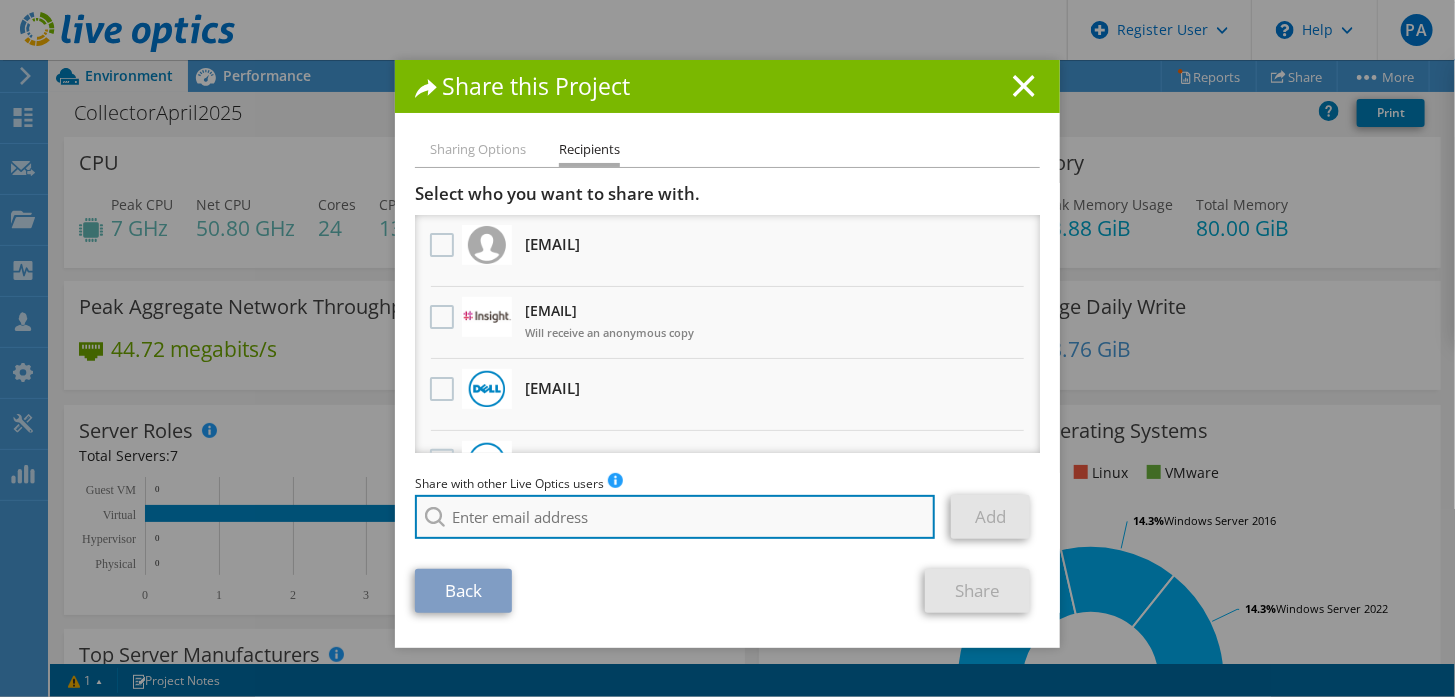 click at bounding box center (675, 517) 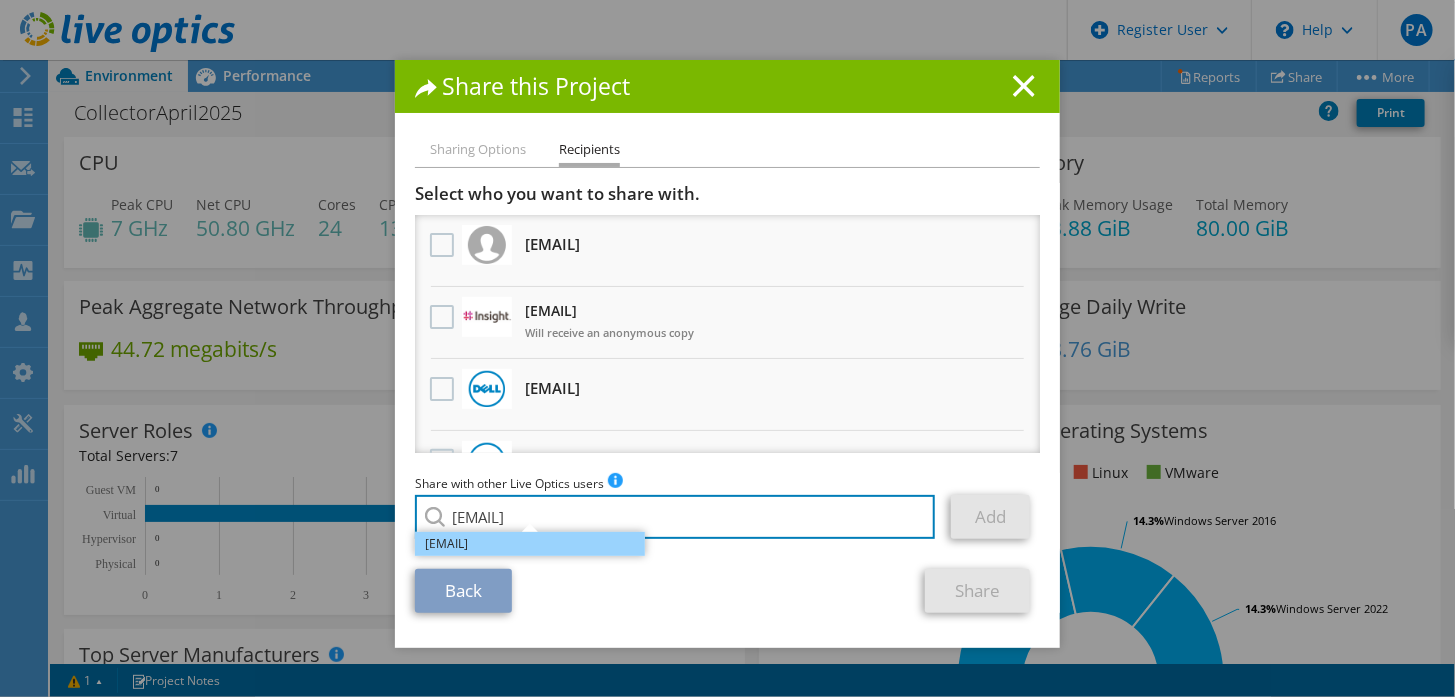 type on "cterek@insight.com" 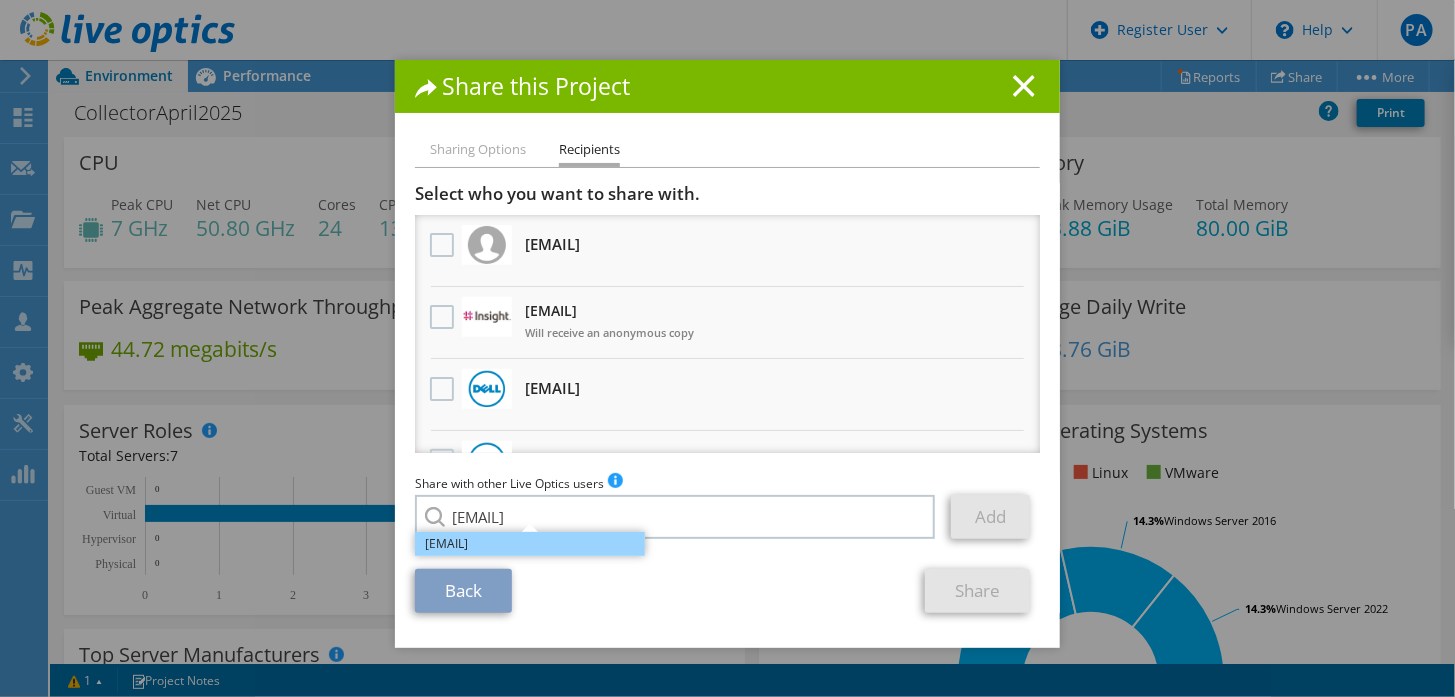 click on "cterek@insight.com" at bounding box center (530, 544) 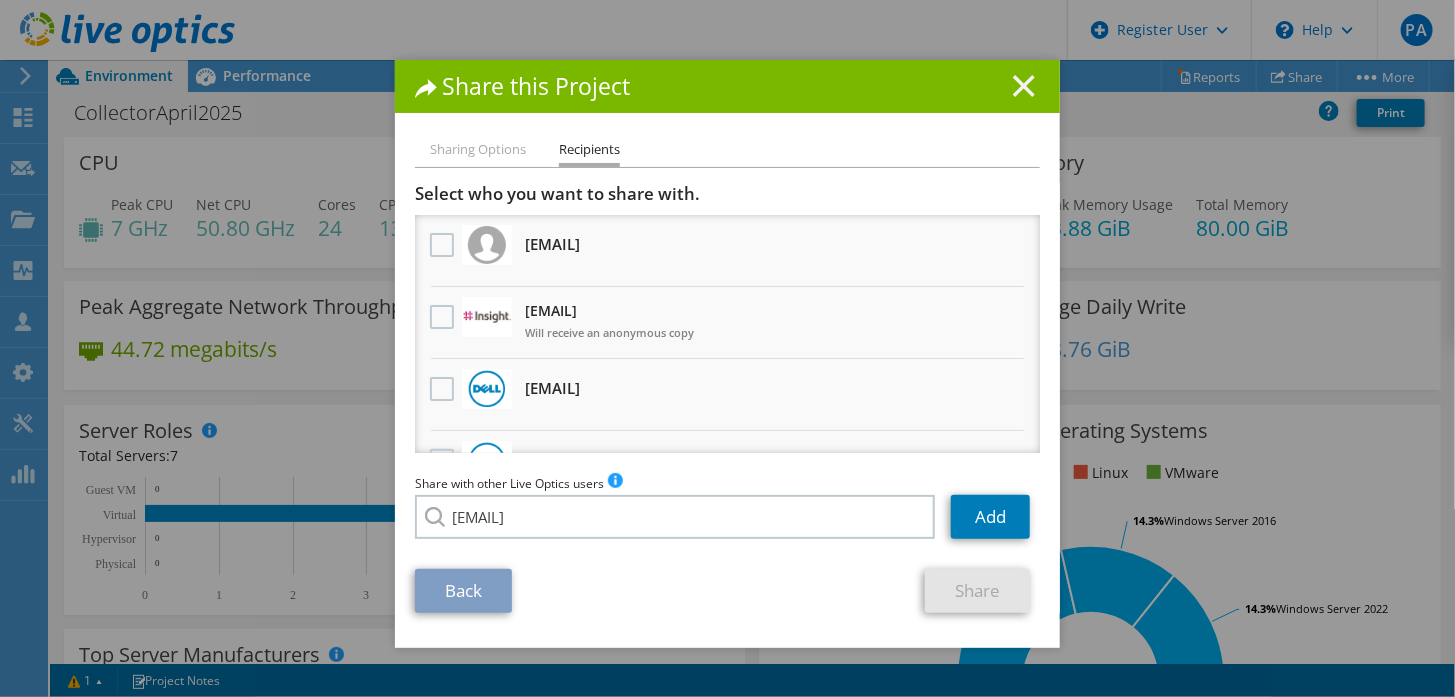 click 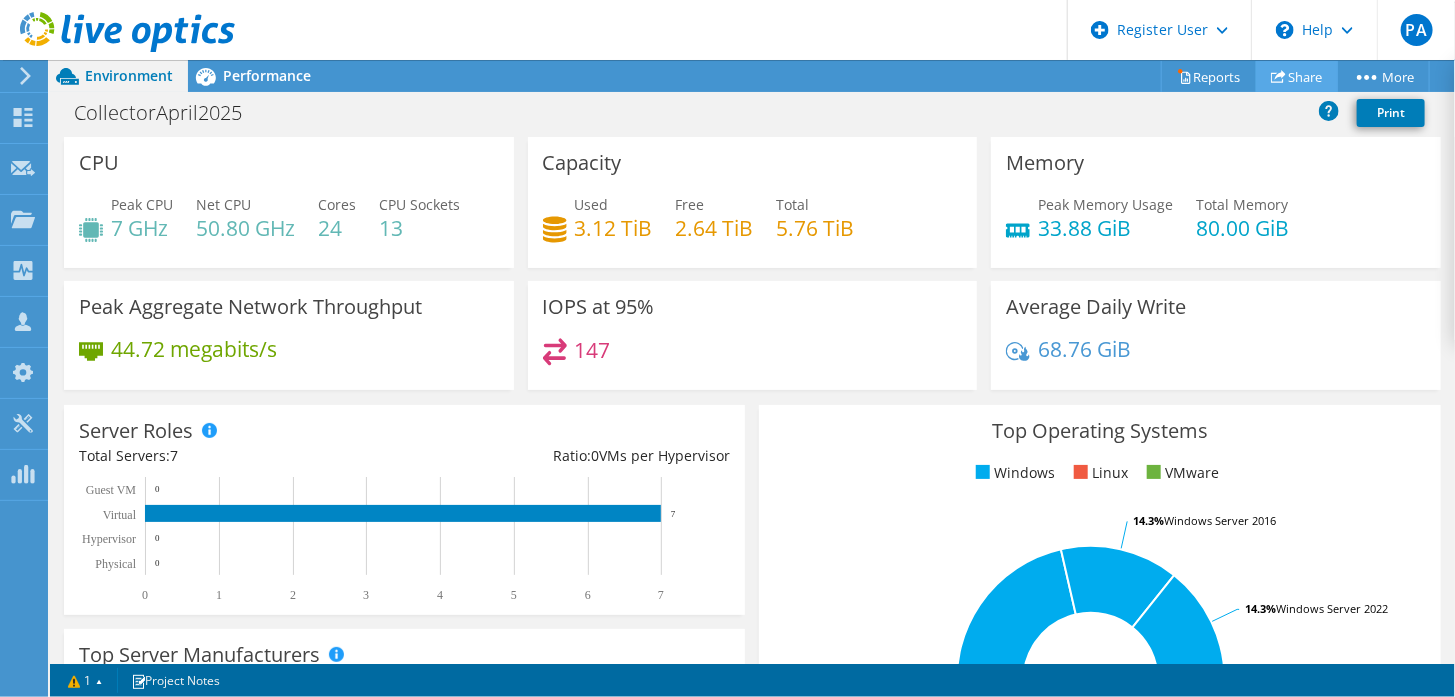click 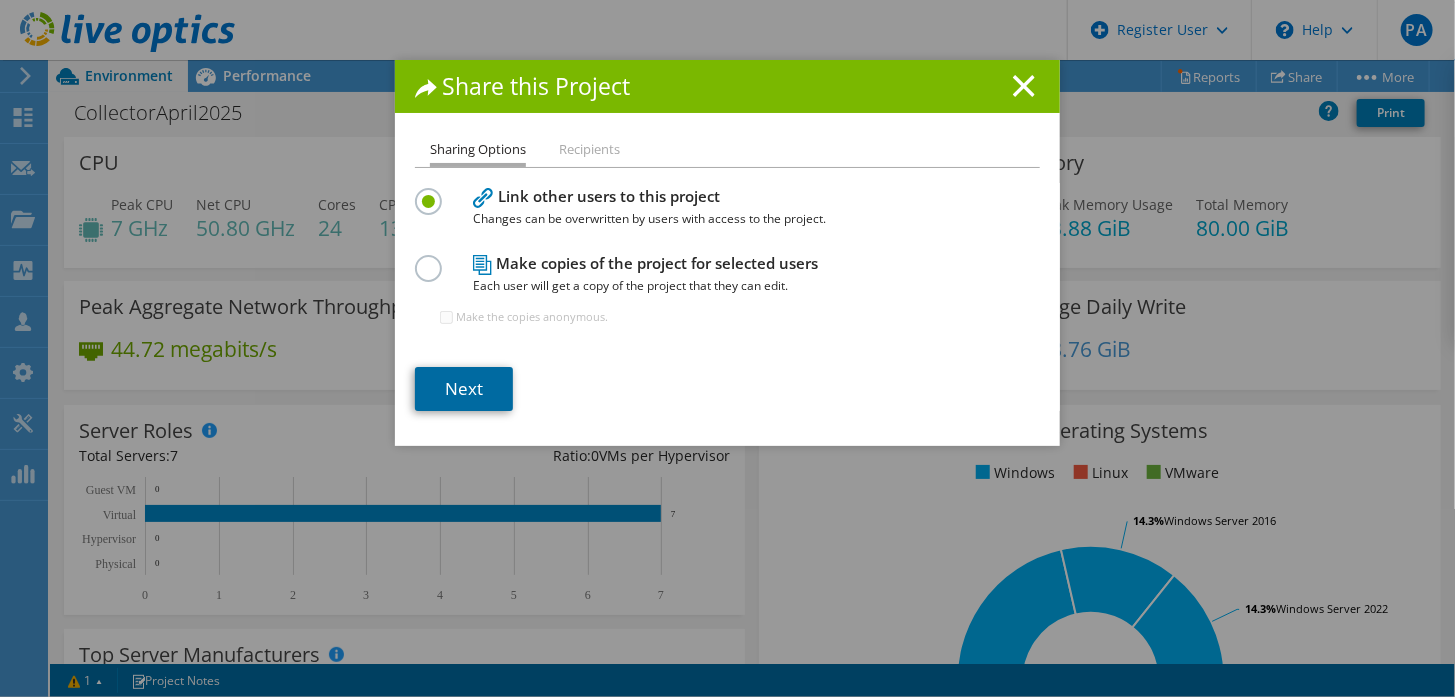 click on "Next" at bounding box center [464, 389] 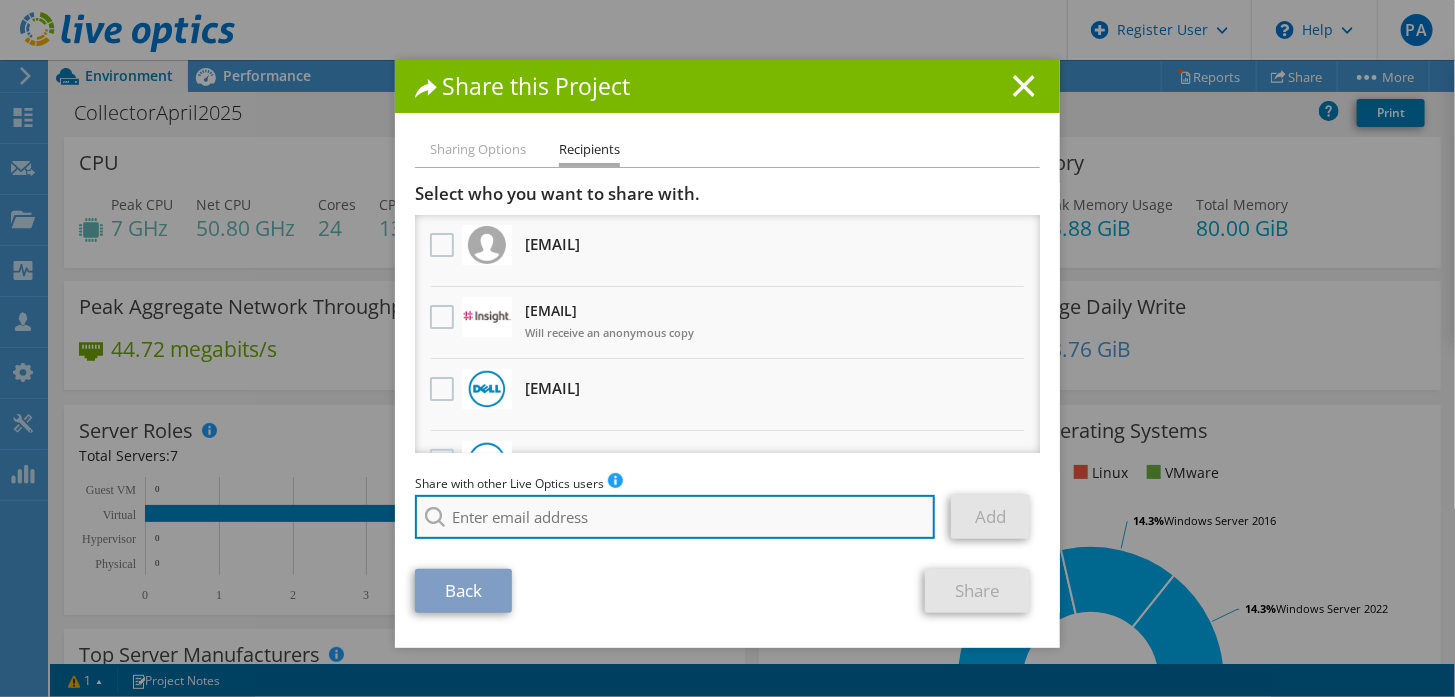 click at bounding box center [675, 517] 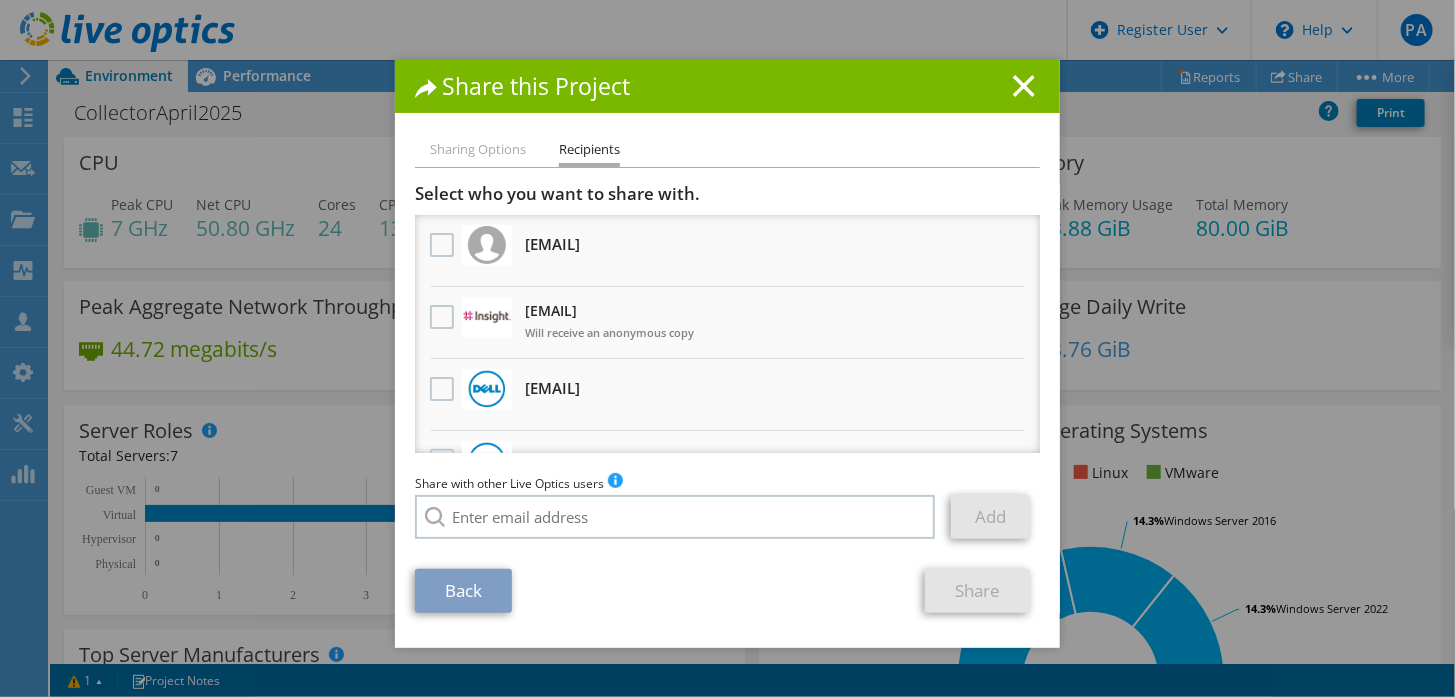 click on "Share this Project" at bounding box center [727, 86] 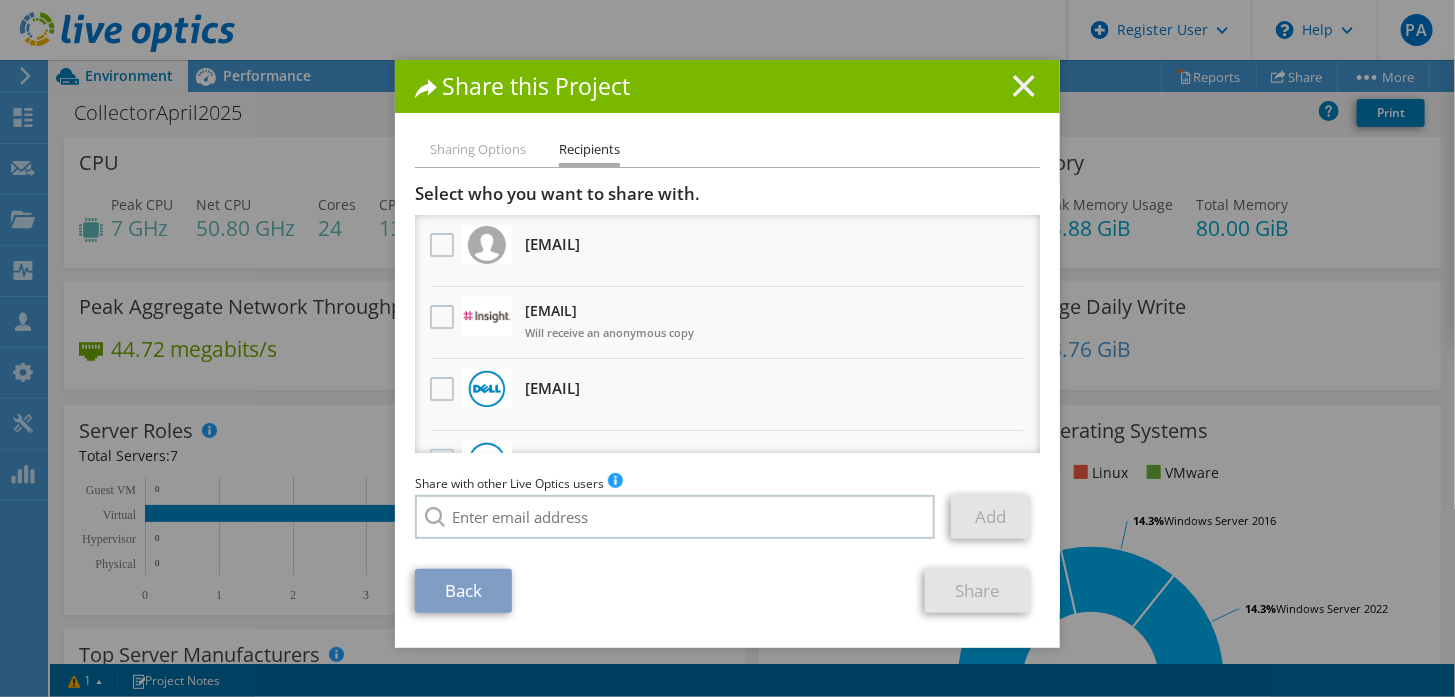 click 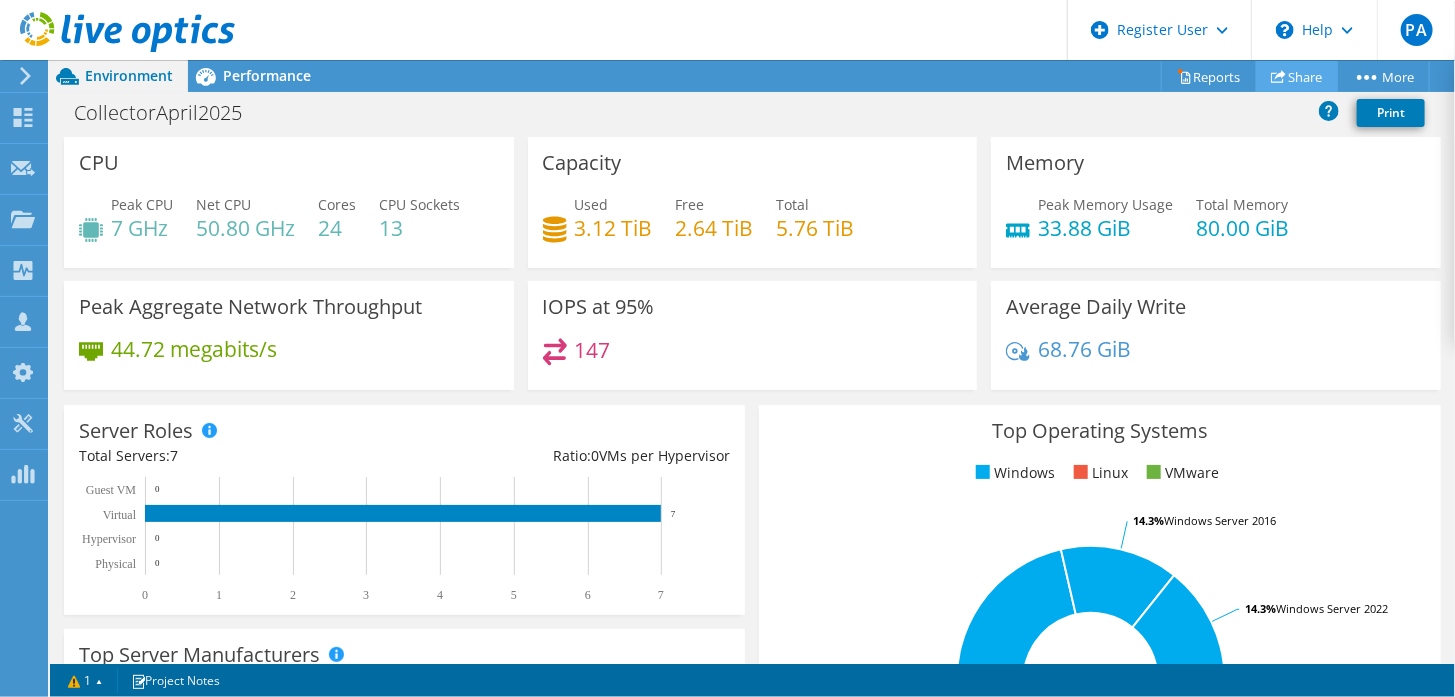 click on "Share" at bounding box center [1297, 76] 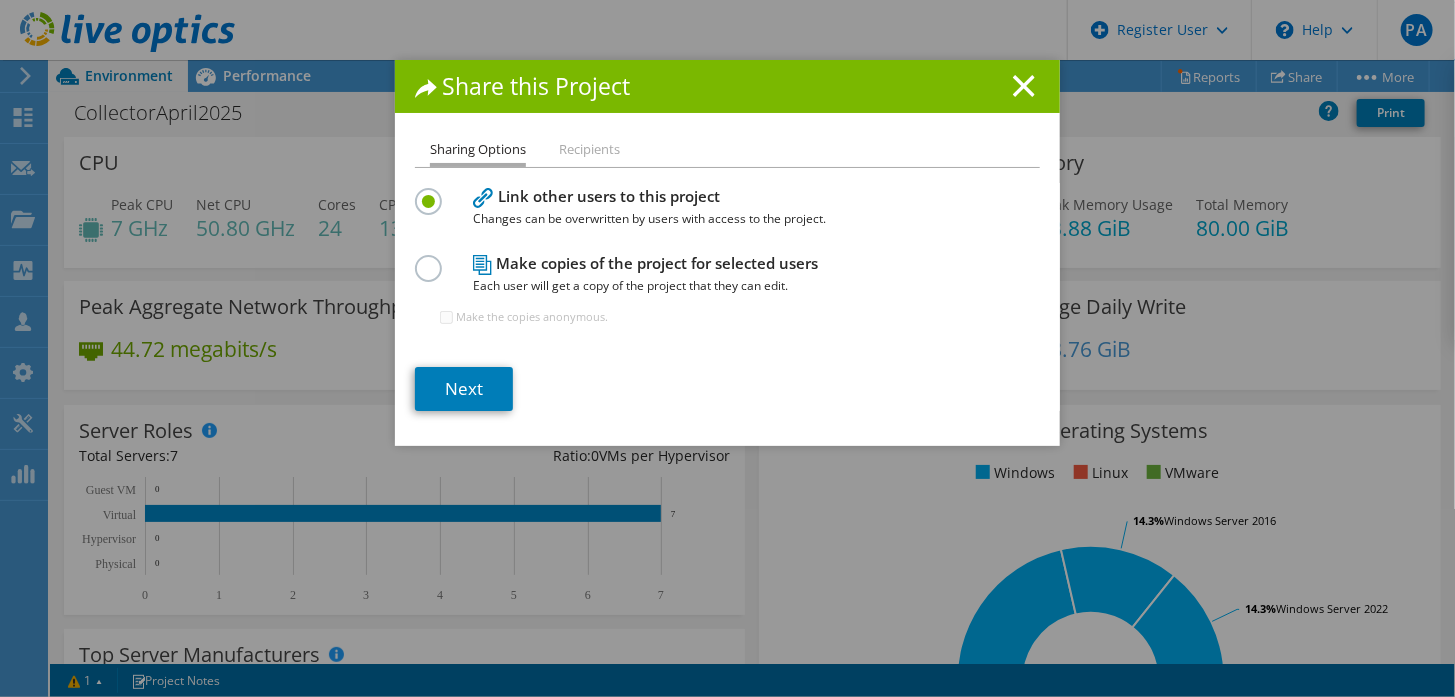 click at bounding box center (432, 190) 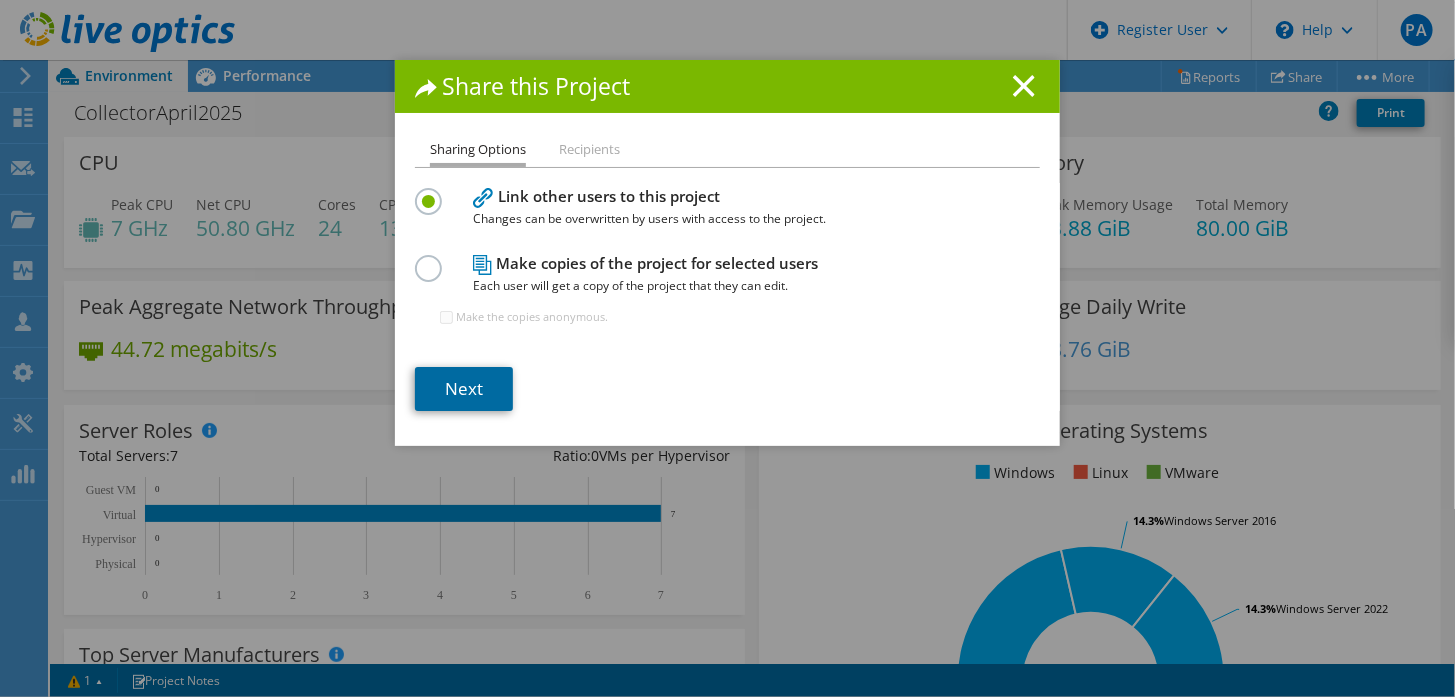 click on "Next" at bounding box center (464, 389) 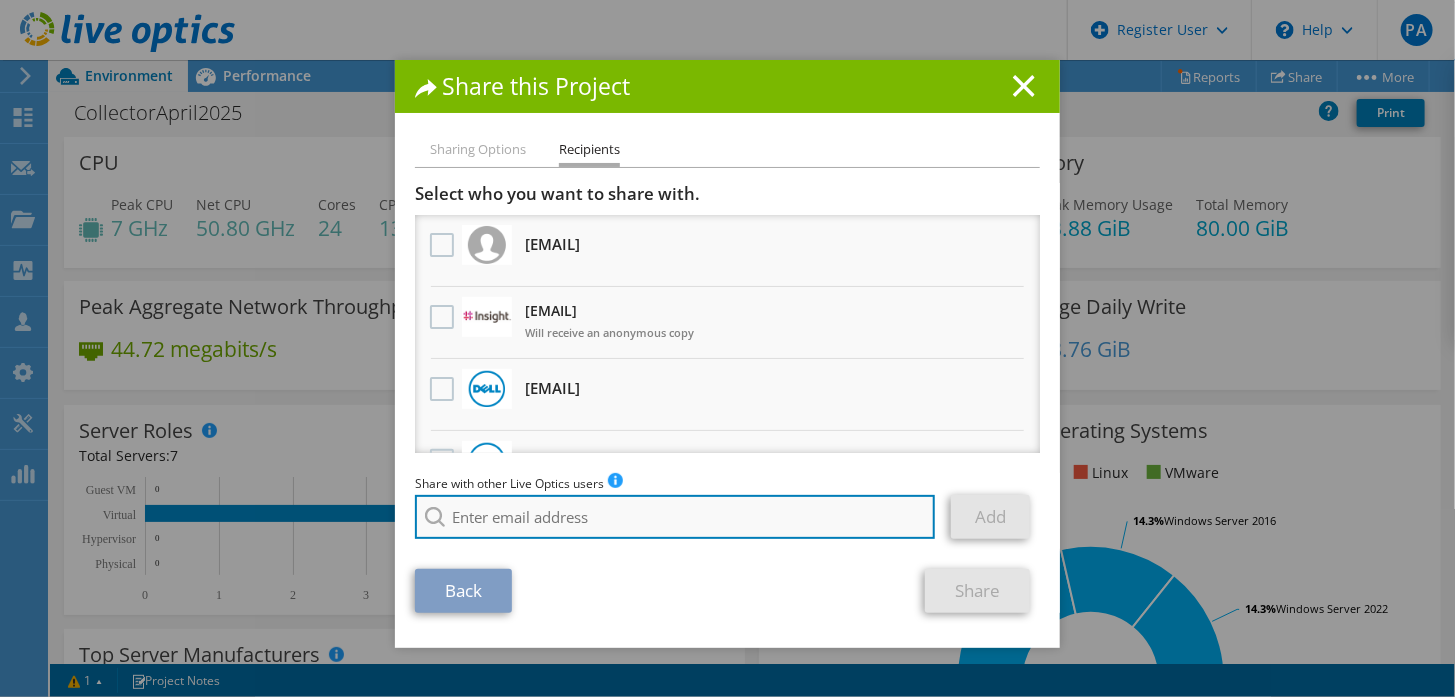 click at bounding box center (675, 517) 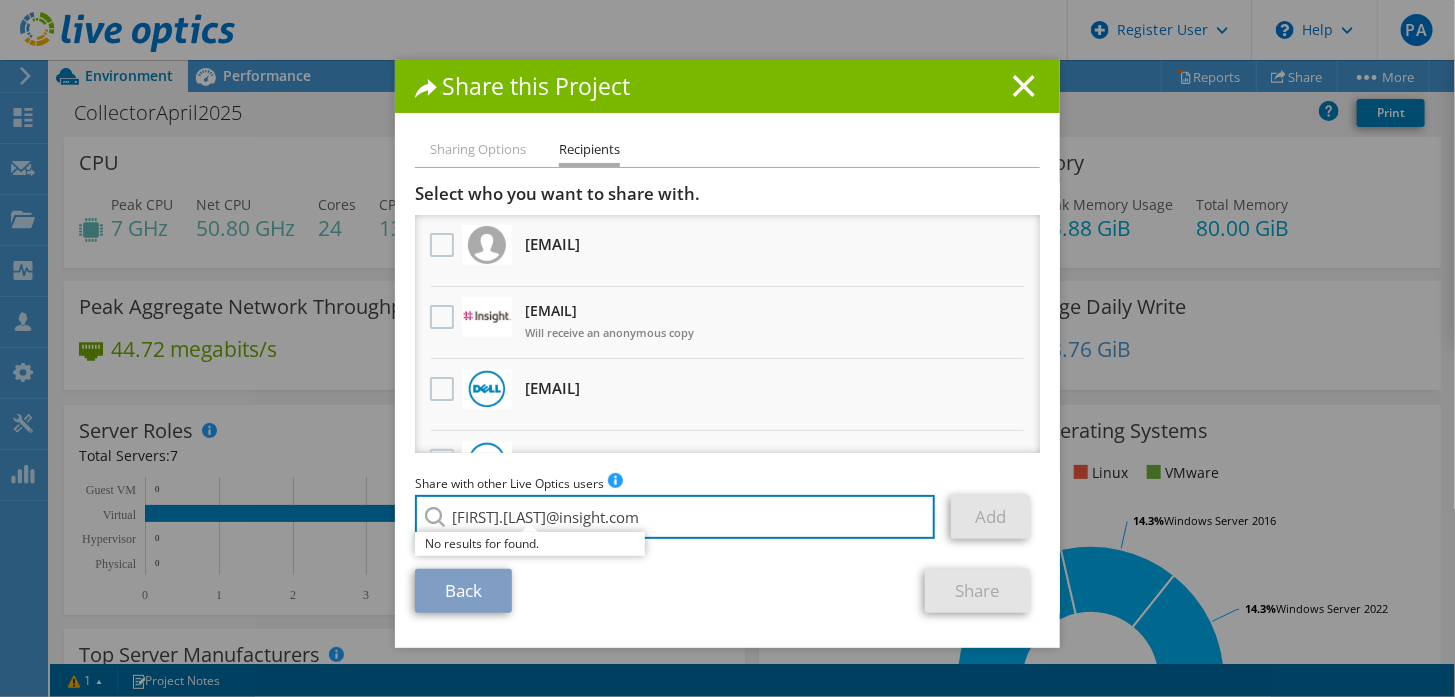 drag, startPoint x: 659, startPoint y: 530, endPoint x: 391, endPoint y: 524, distance: 268.06717 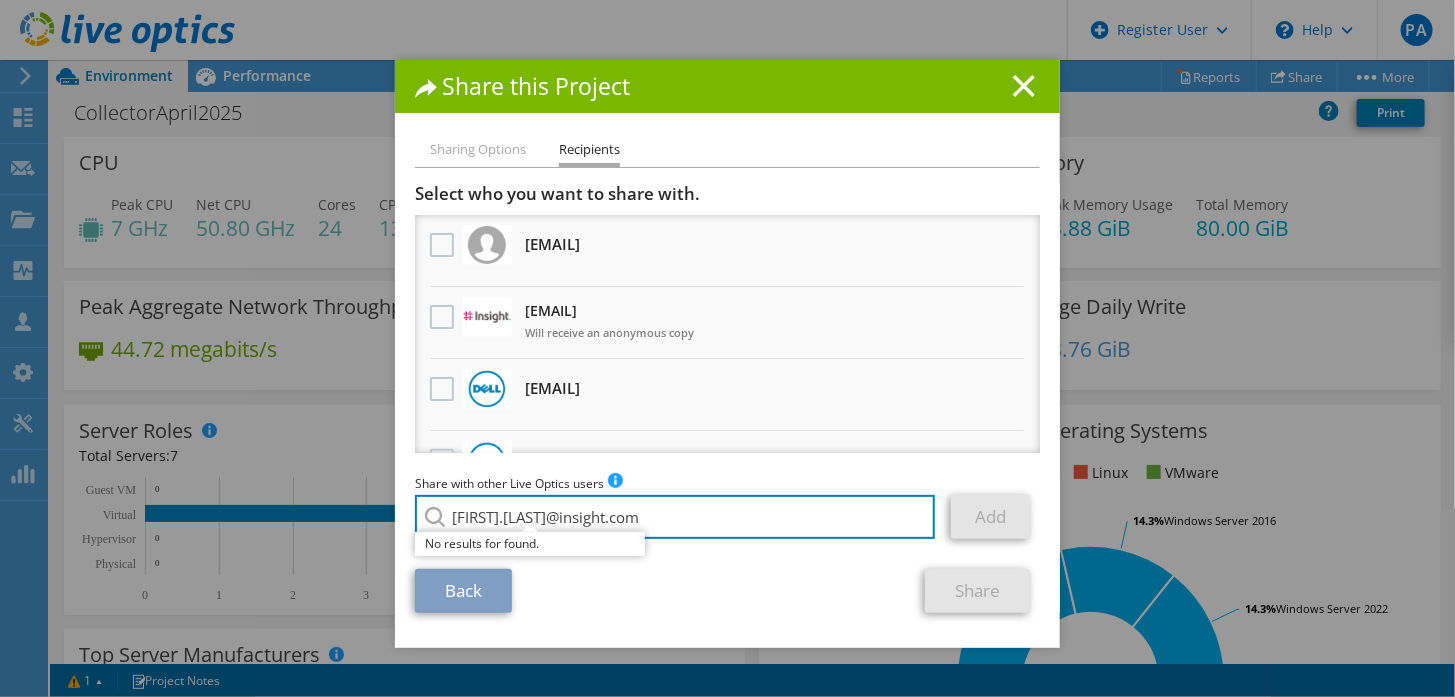 click on "Sharing Options
Recipients
Link other users to this project
Changes can be overwritten by users with access to the project.
Make copies of the project for selected users
Each user will get a copy of the project that they can edit." at bounding box center [727, 393] 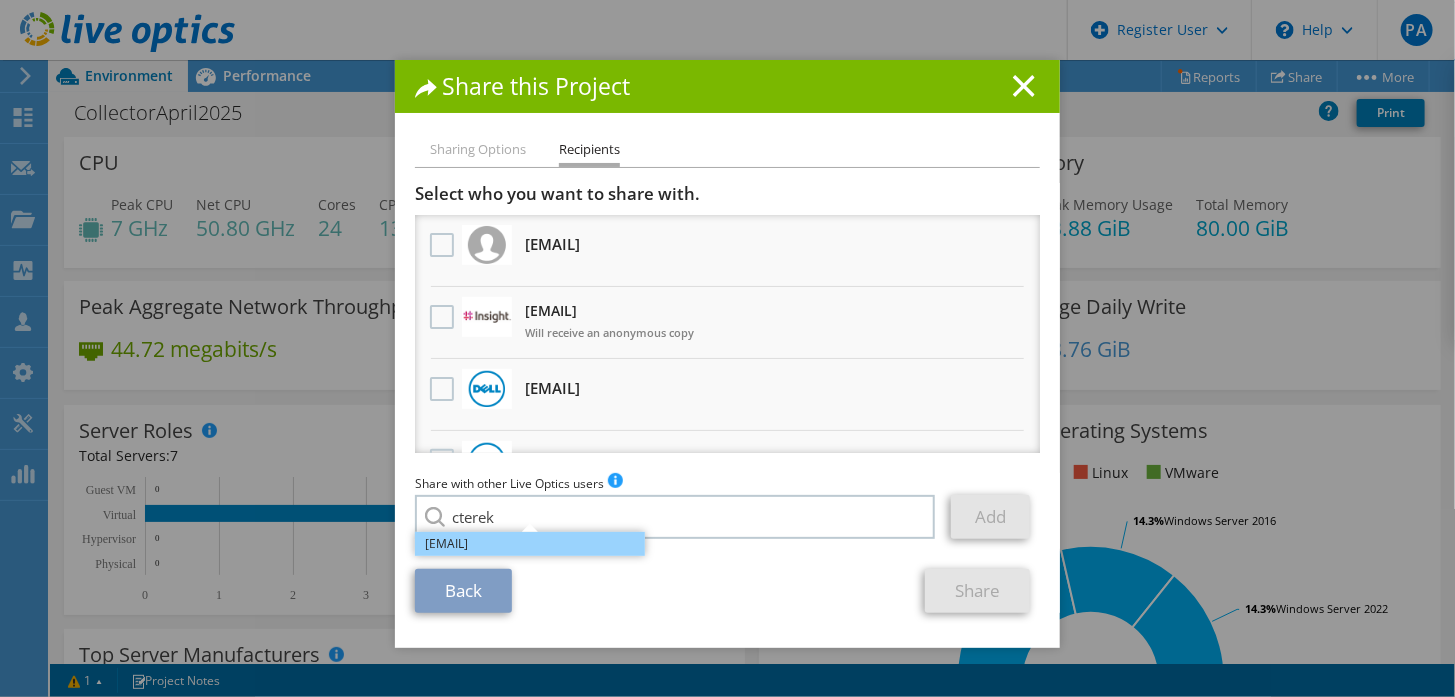 click on "cterek@insight.com" at bounding box center [530, 544] 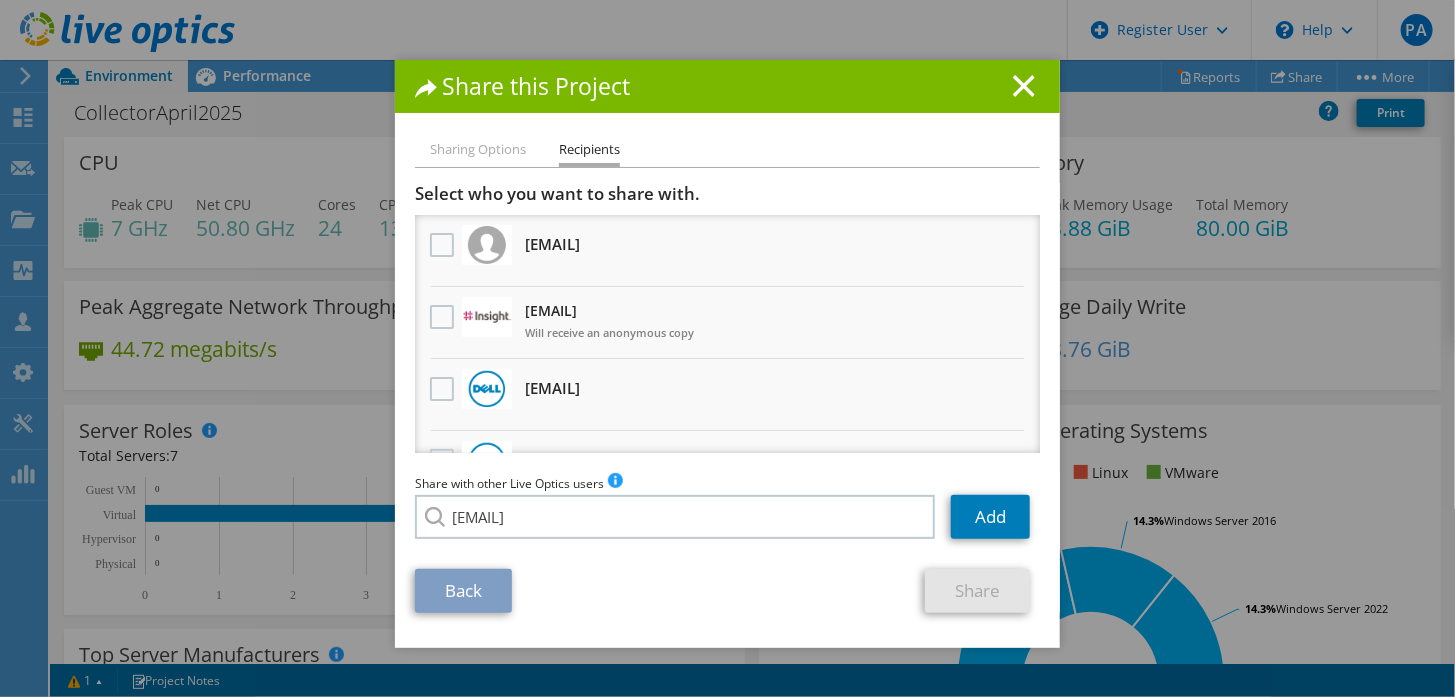 click on "Share this Project" at bounding box center [727, 86] 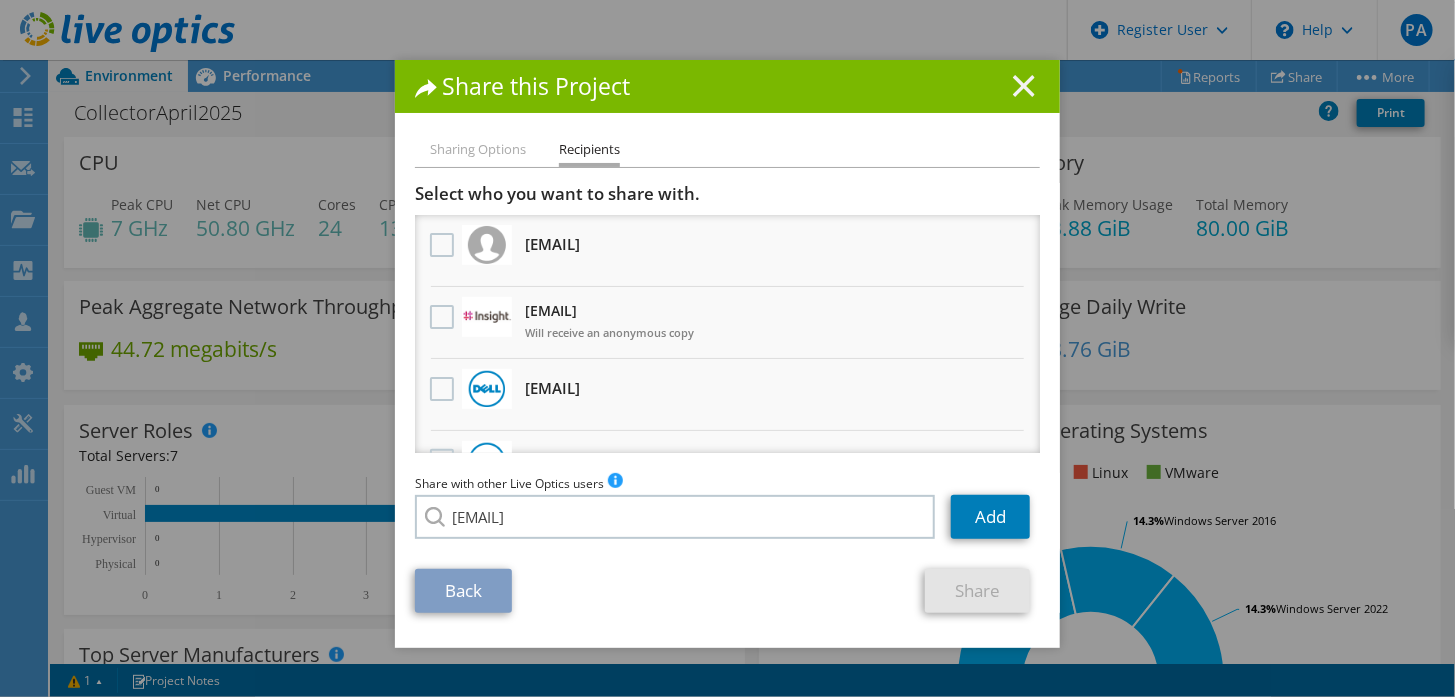 click 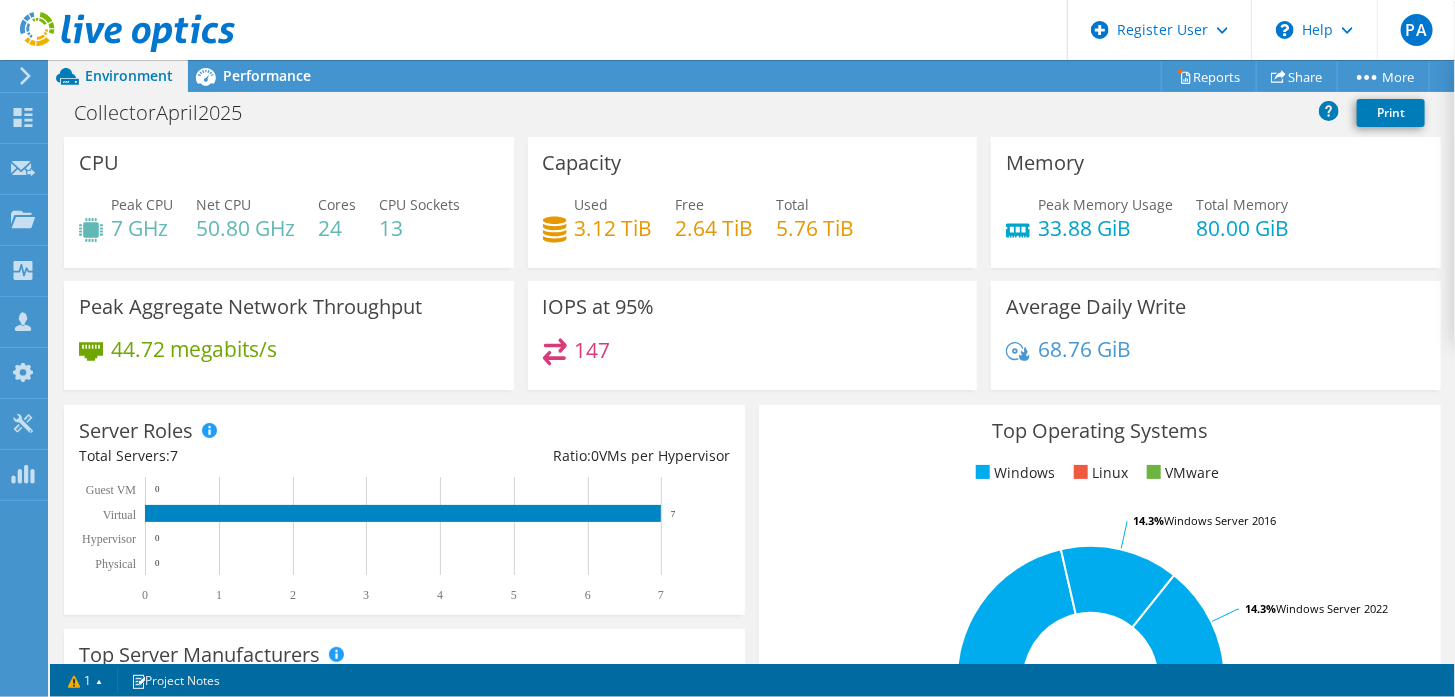 click 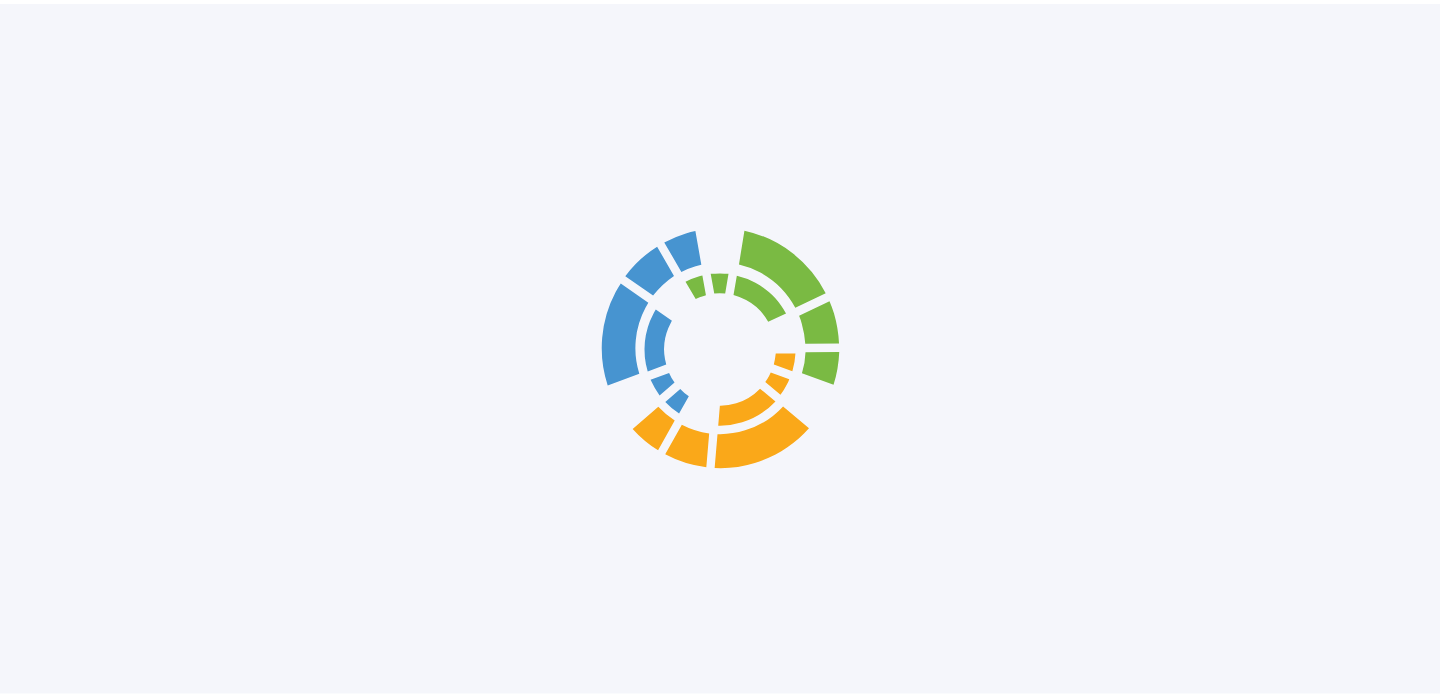 scroll, scrollTop: 0, scrollLeft: 0, axis: both 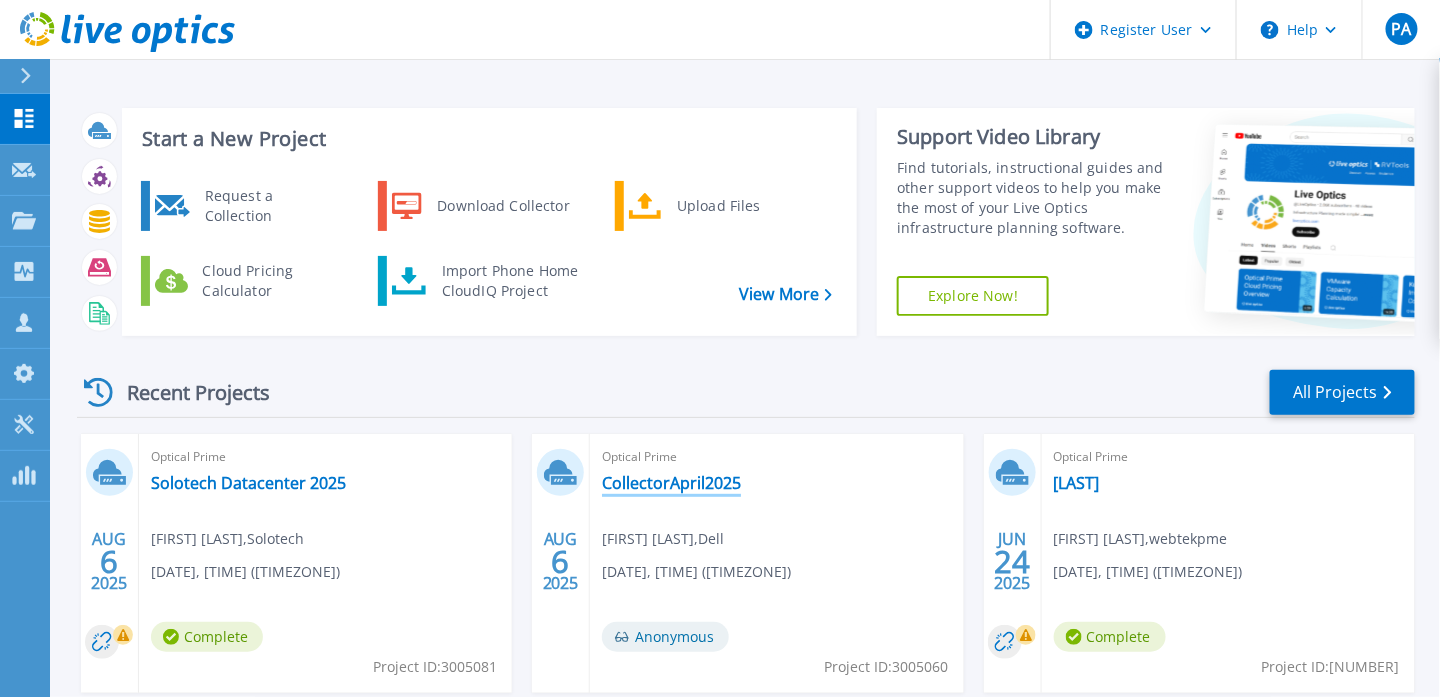 click on "CollectorApril2025" at bounding box center [671, 483] 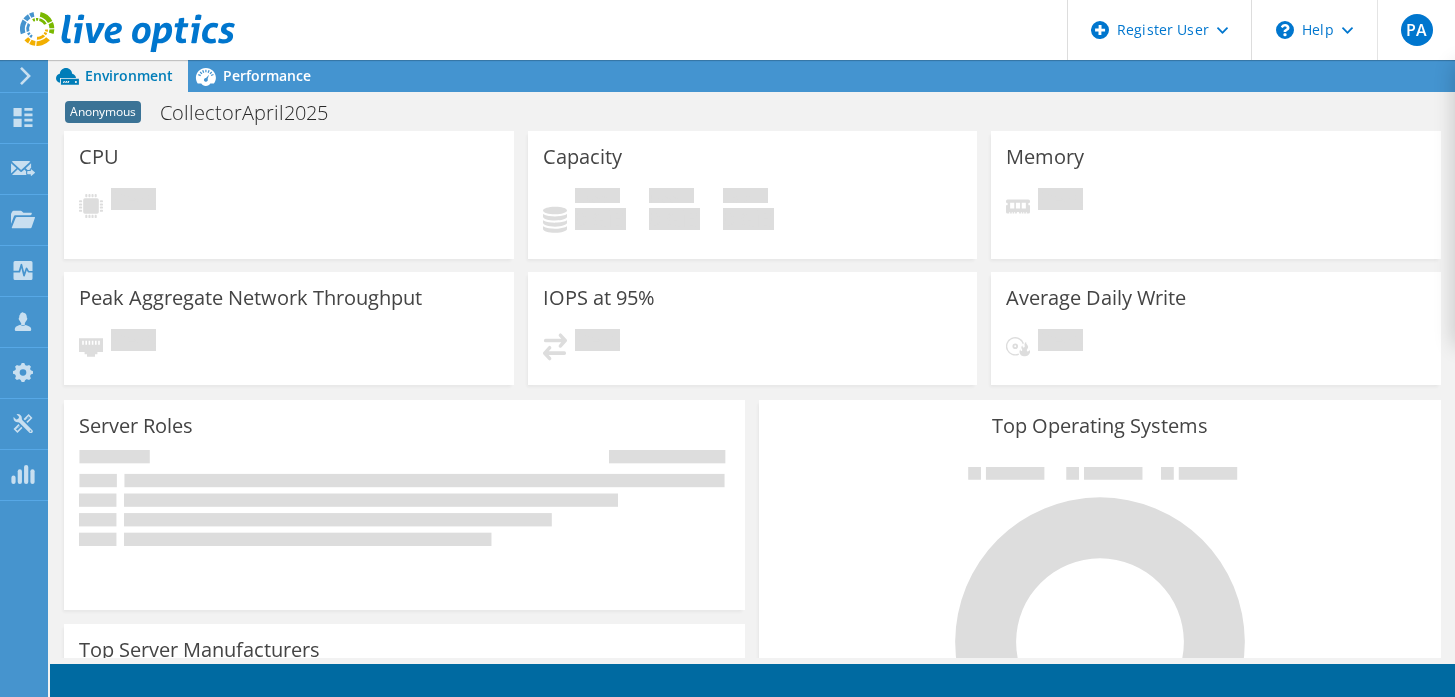 scroll, scrollTop: 0, scrollLeft: 0, axis: both 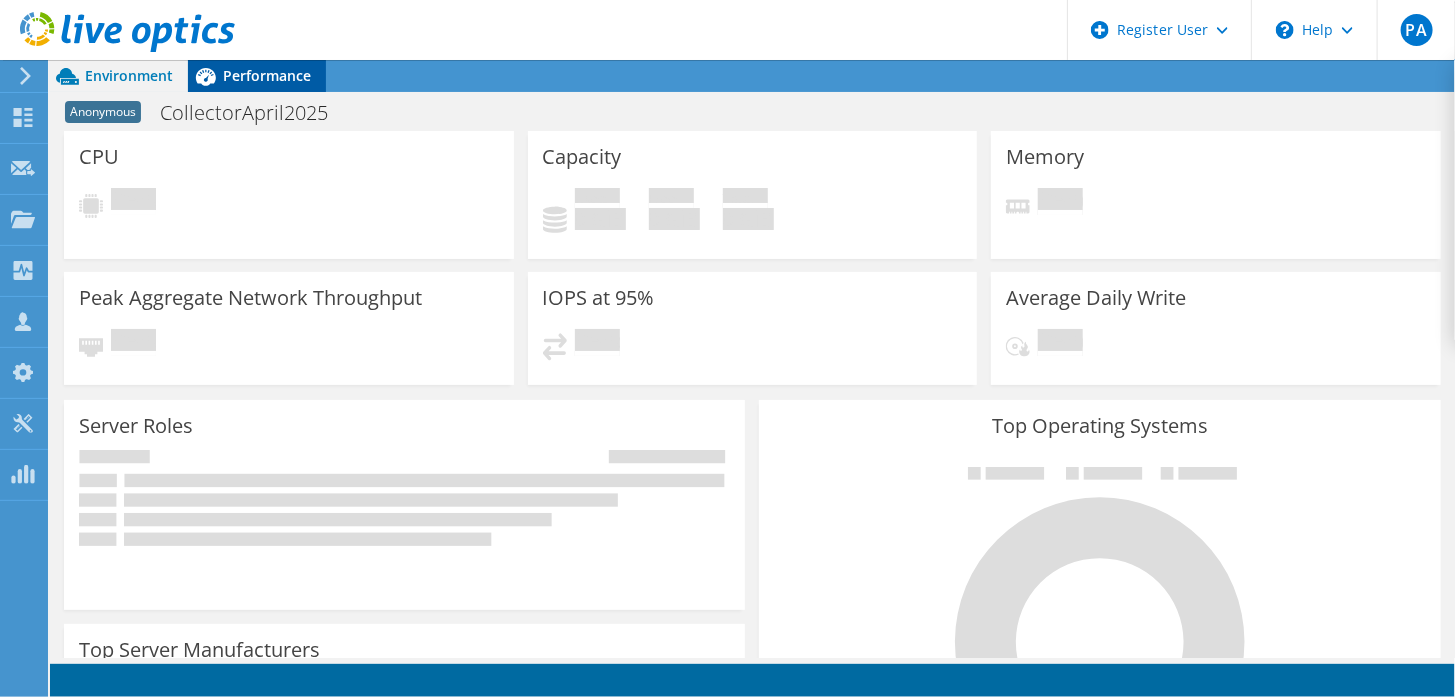 click on "Performance" at bounding box center (267, 75) 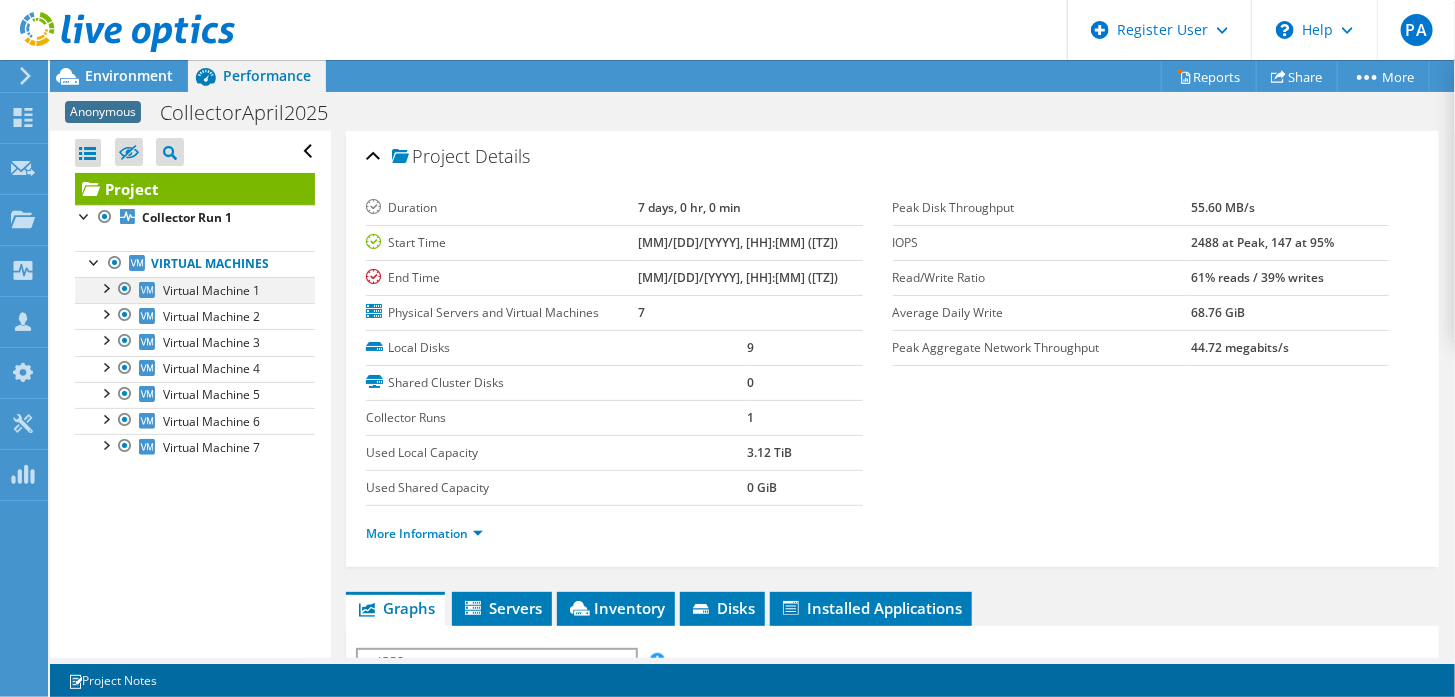 click at bounding box center [105, 287] 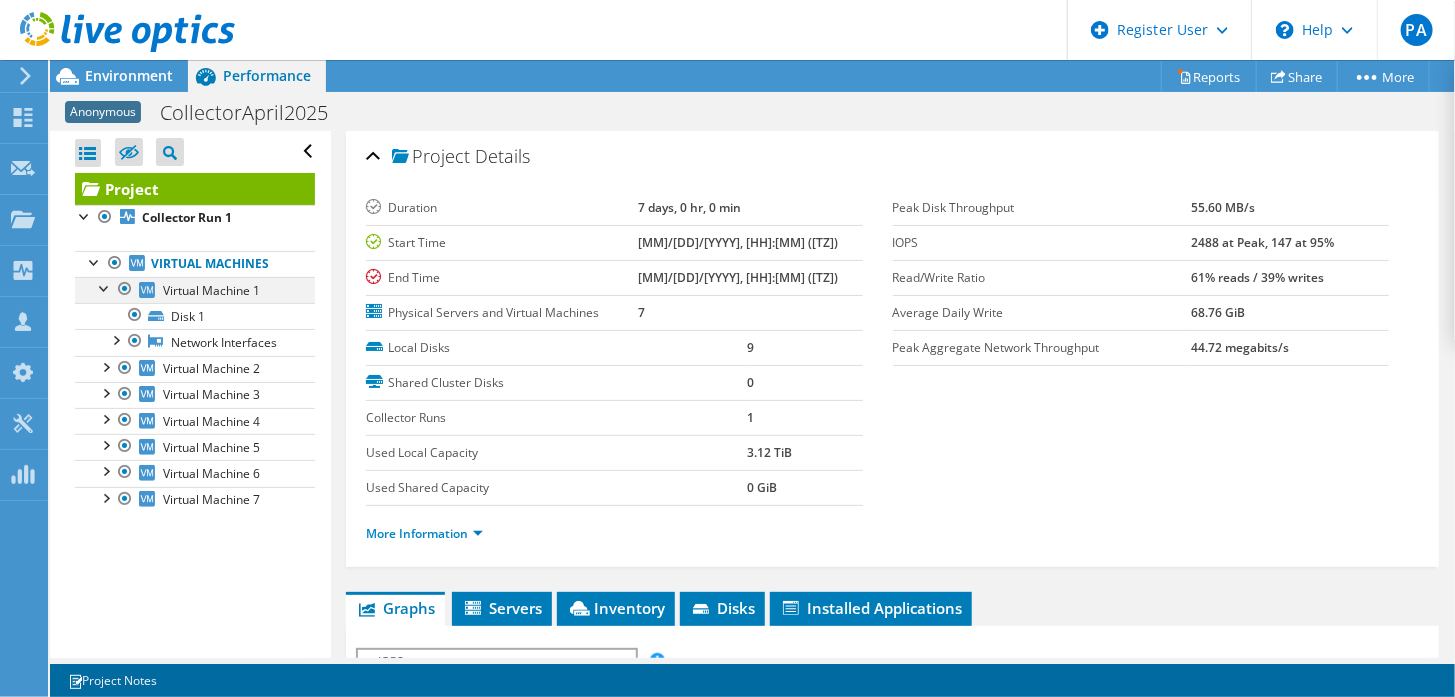 click at bounding box center (105, 287) 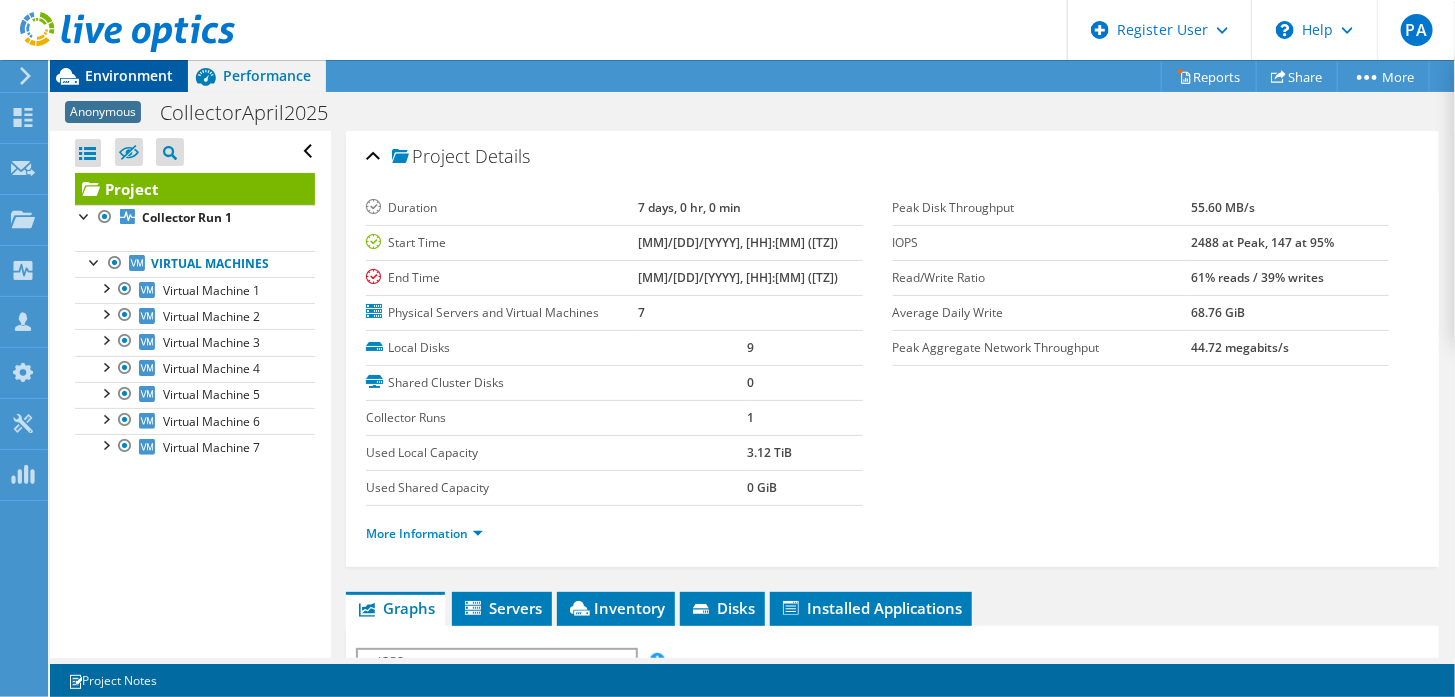 click on "Environment" at bounding box center [129, 75] 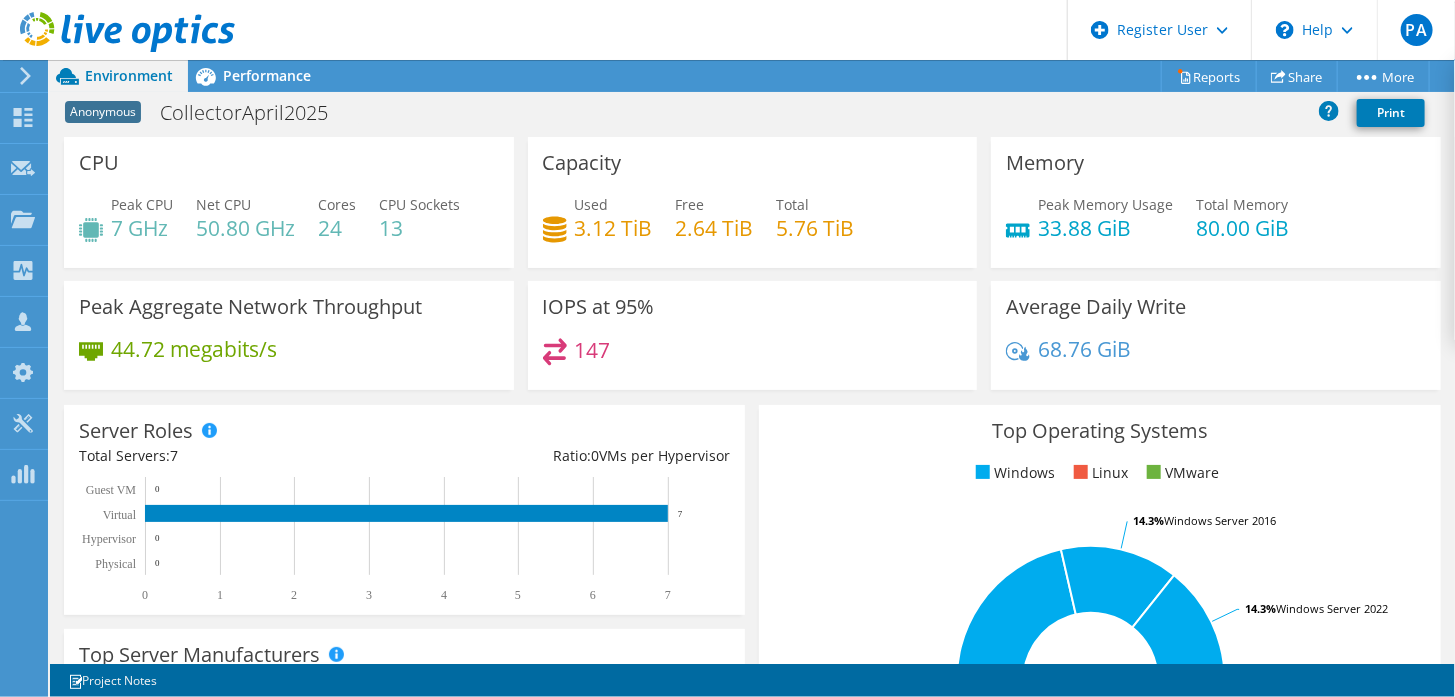 click on "Anonymous" at bounding box center (103, 112) 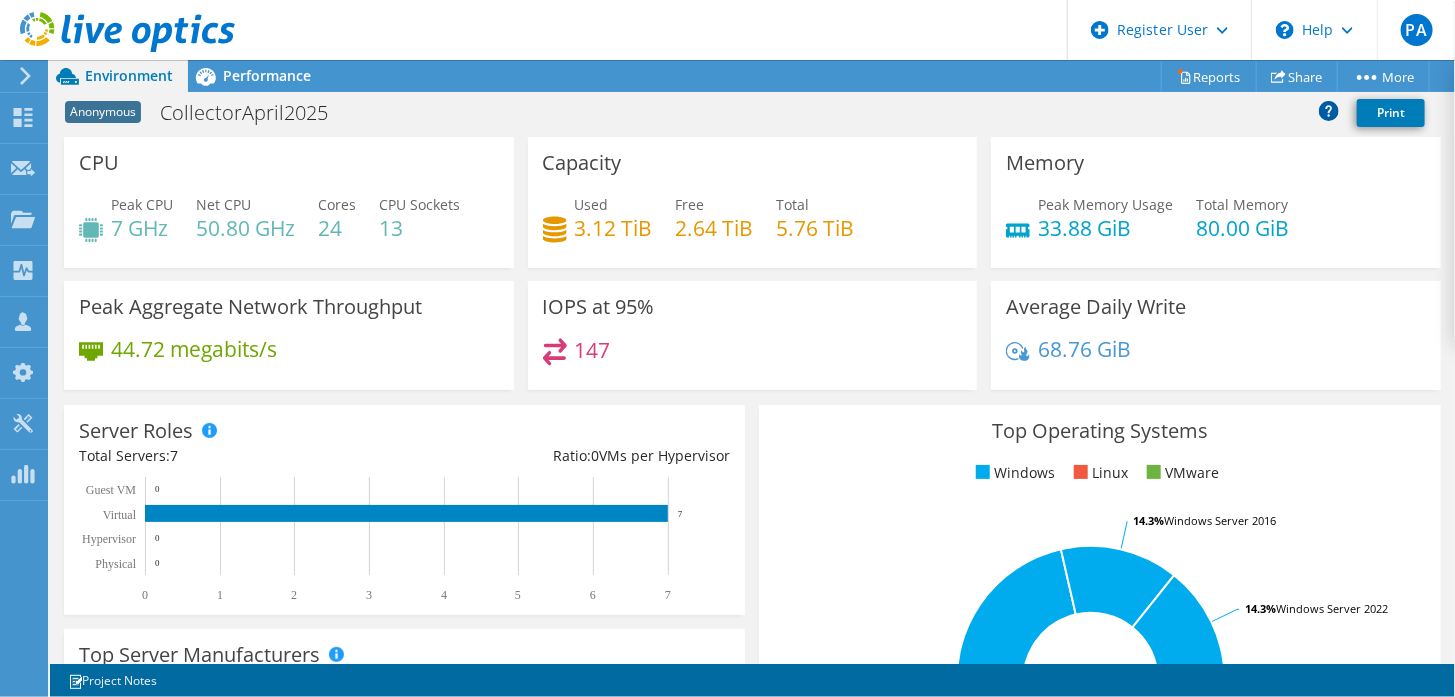 click 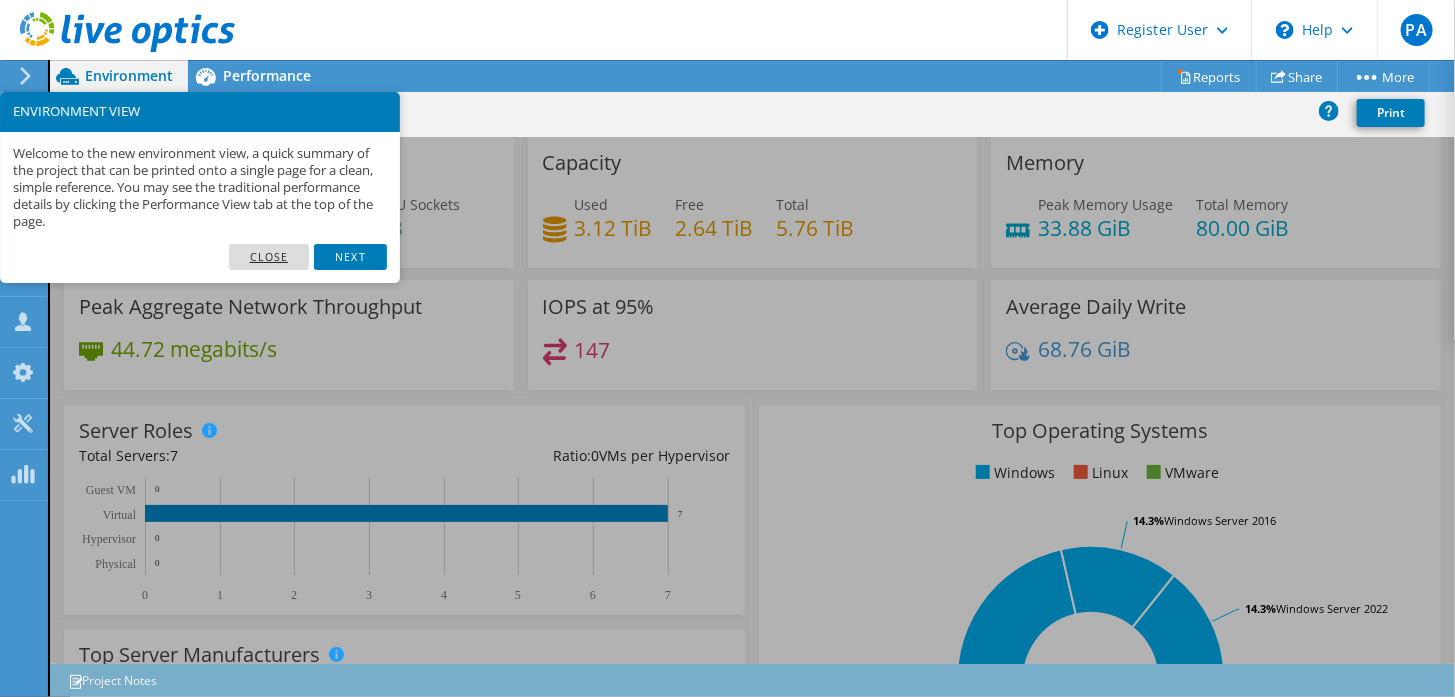 click on "Close" at bounding box center (269, 257) 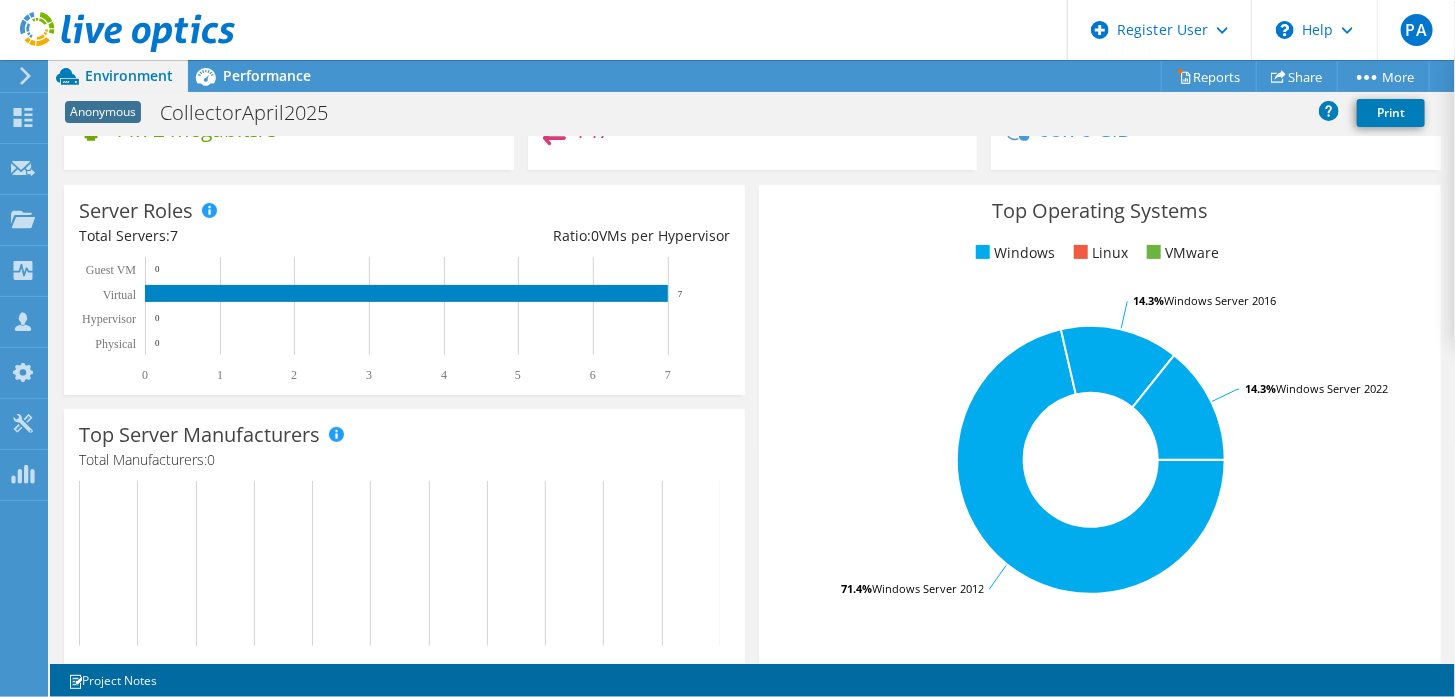 scroll, scrollTop: 0, scrollLeft: 0, axis: both 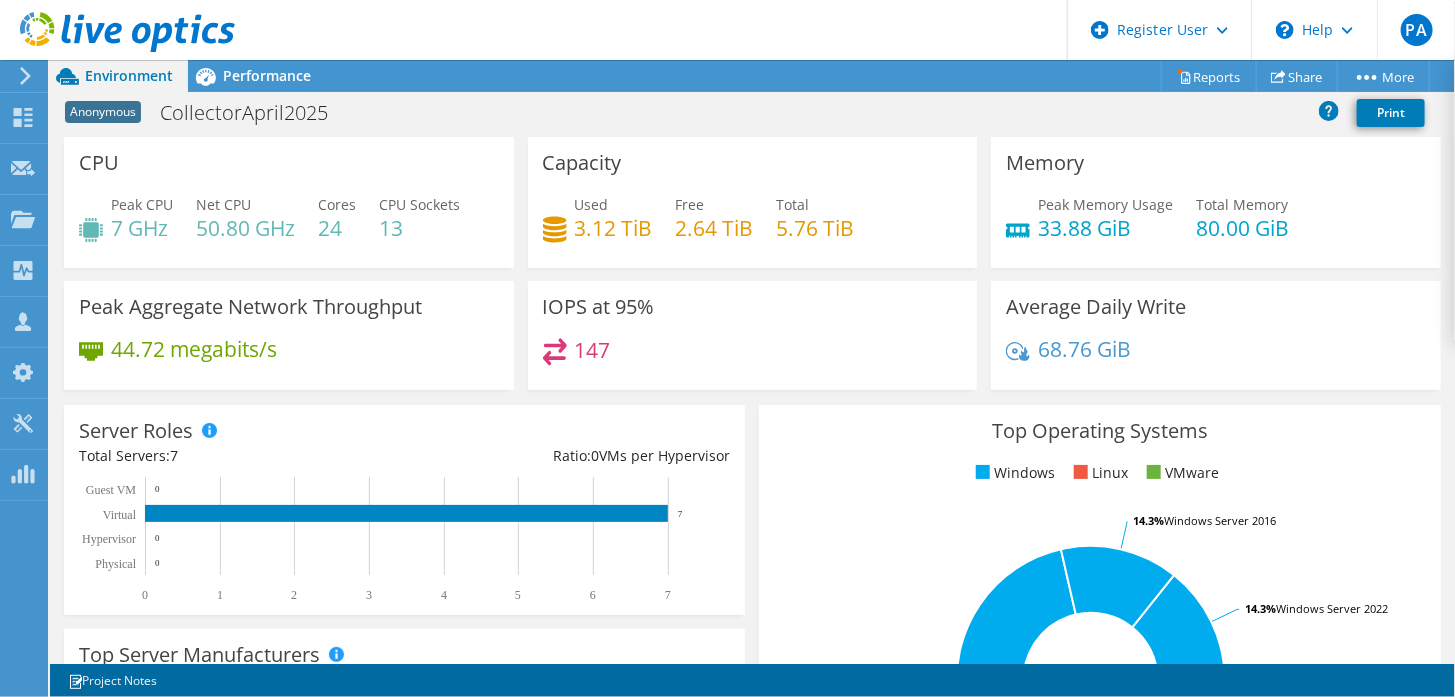 click 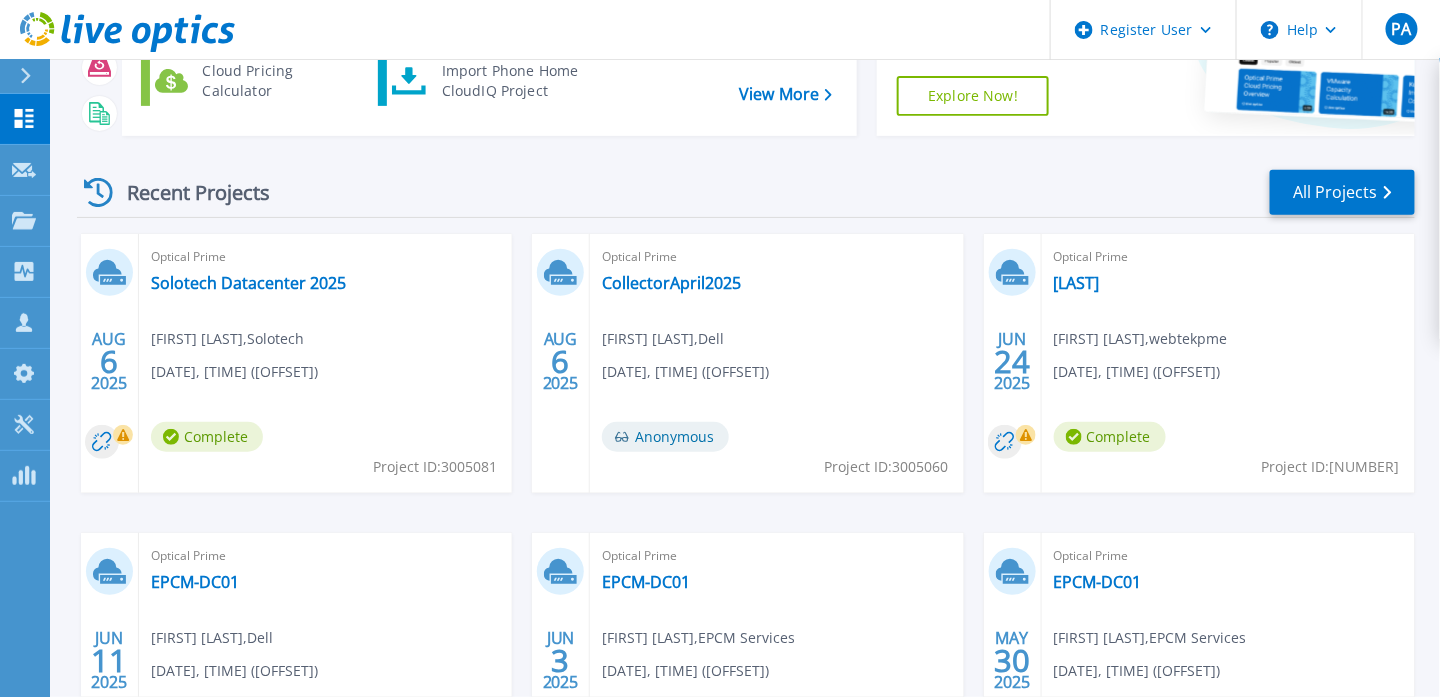 scroll, scrollTop: 410, scrollLeft: 0, axis: vertical 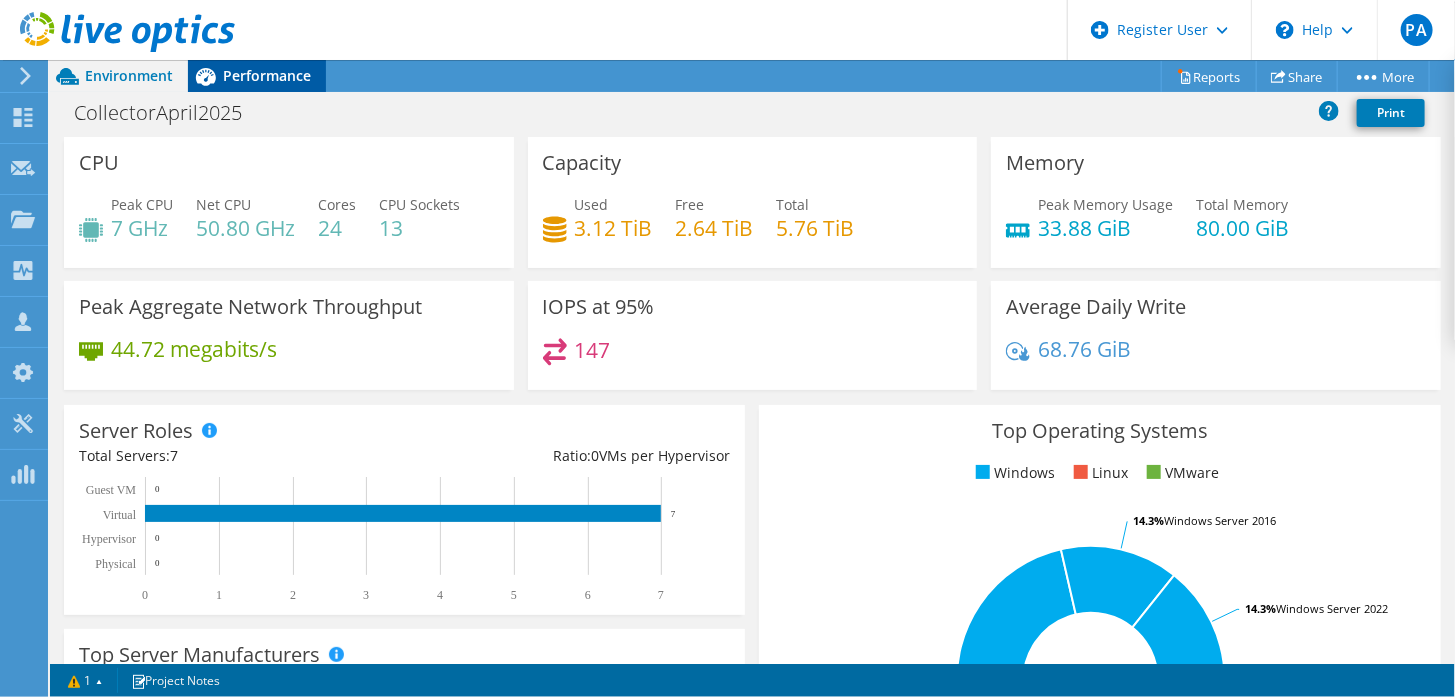 click on "Performance" at bounding box center [267, 75] 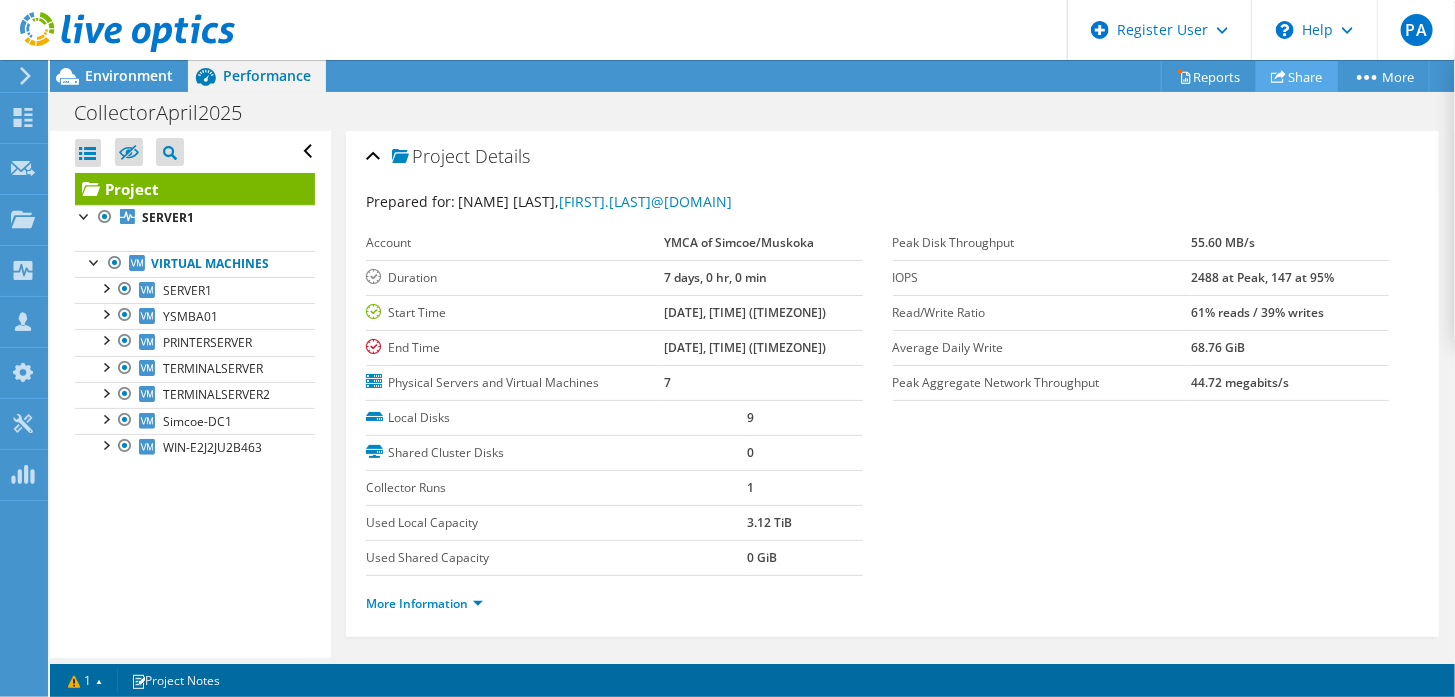 click on "Share" at bounding box center (1297, 76) 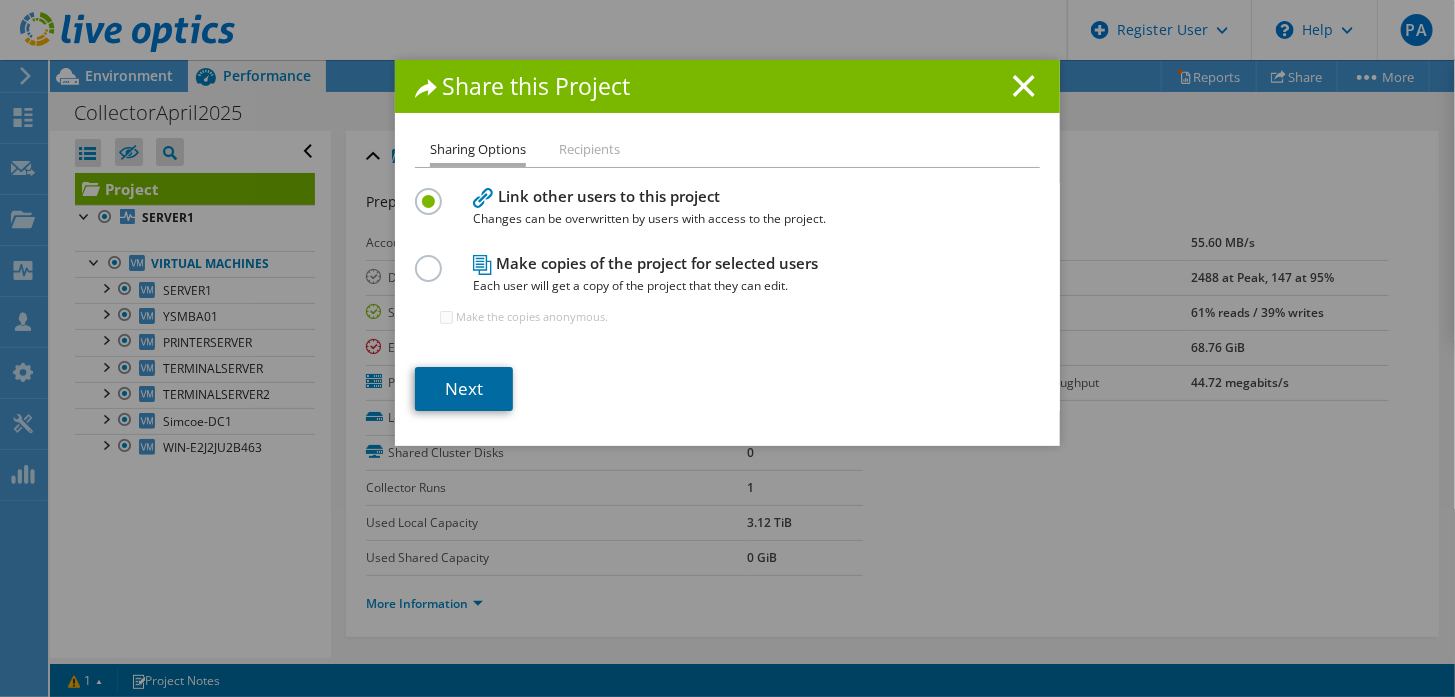 click on "Next" at bounding box center (464, 389) 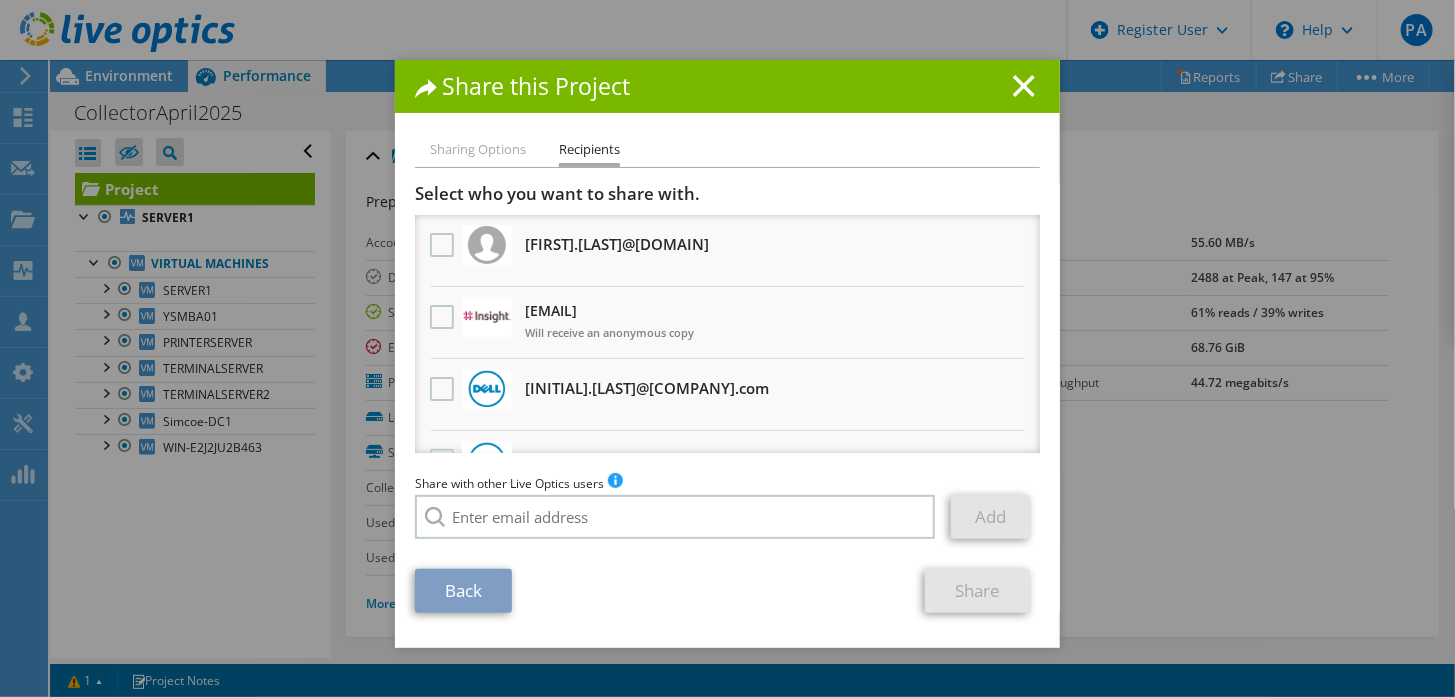 click on "Sharing Options" at bounding box center (478, 150) 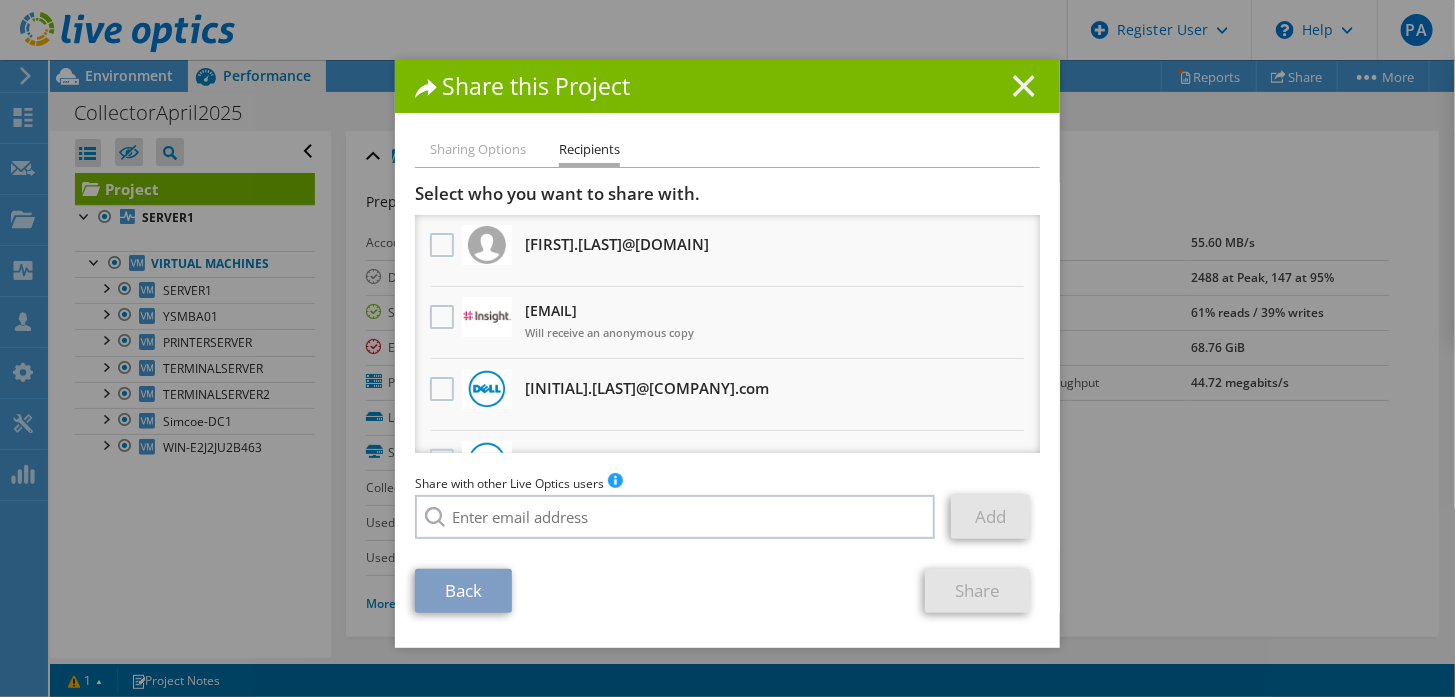 click 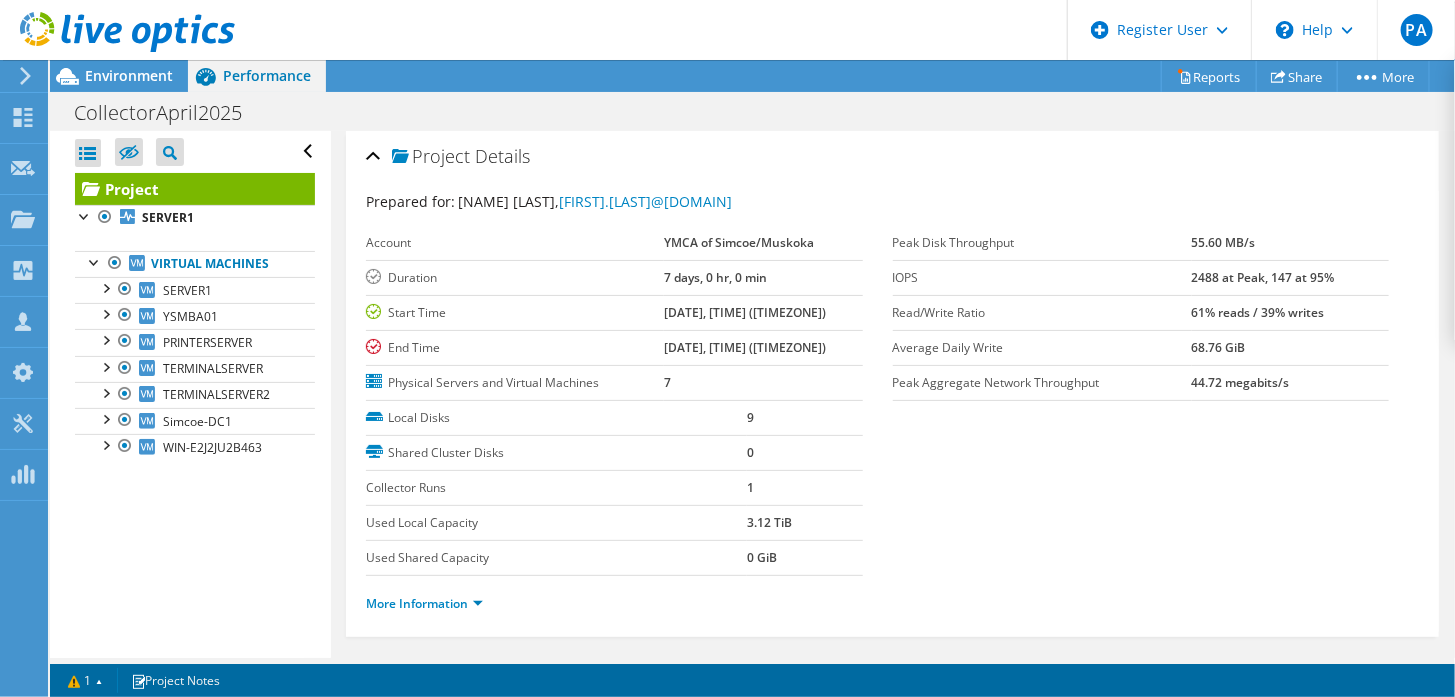 drag, startPoint x: 118, startPoint y: 83, endPoint x: 25, endPoint y: 88, distance: 93.13431 